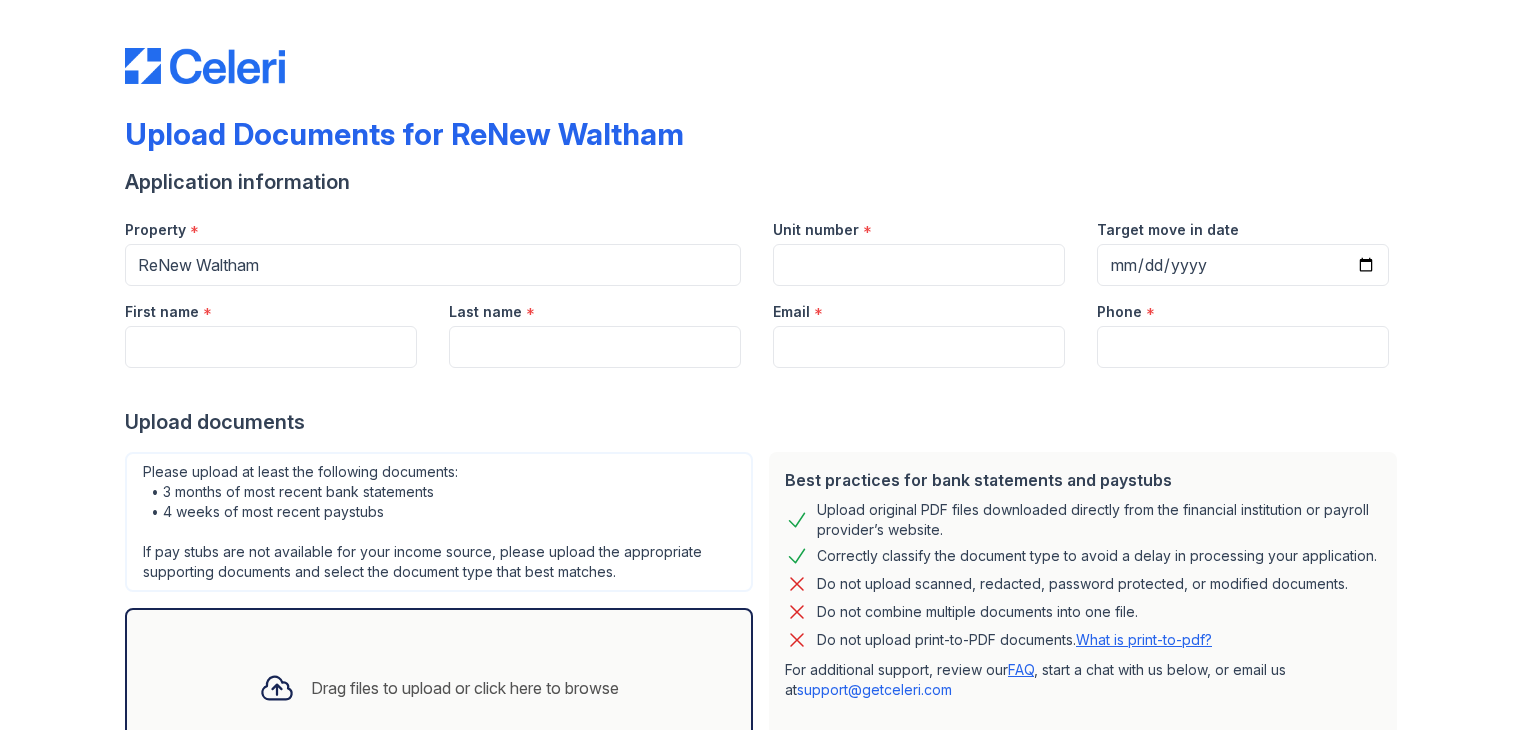 scroll, scrollTop: 0, scrollLeft: 0, axis: both 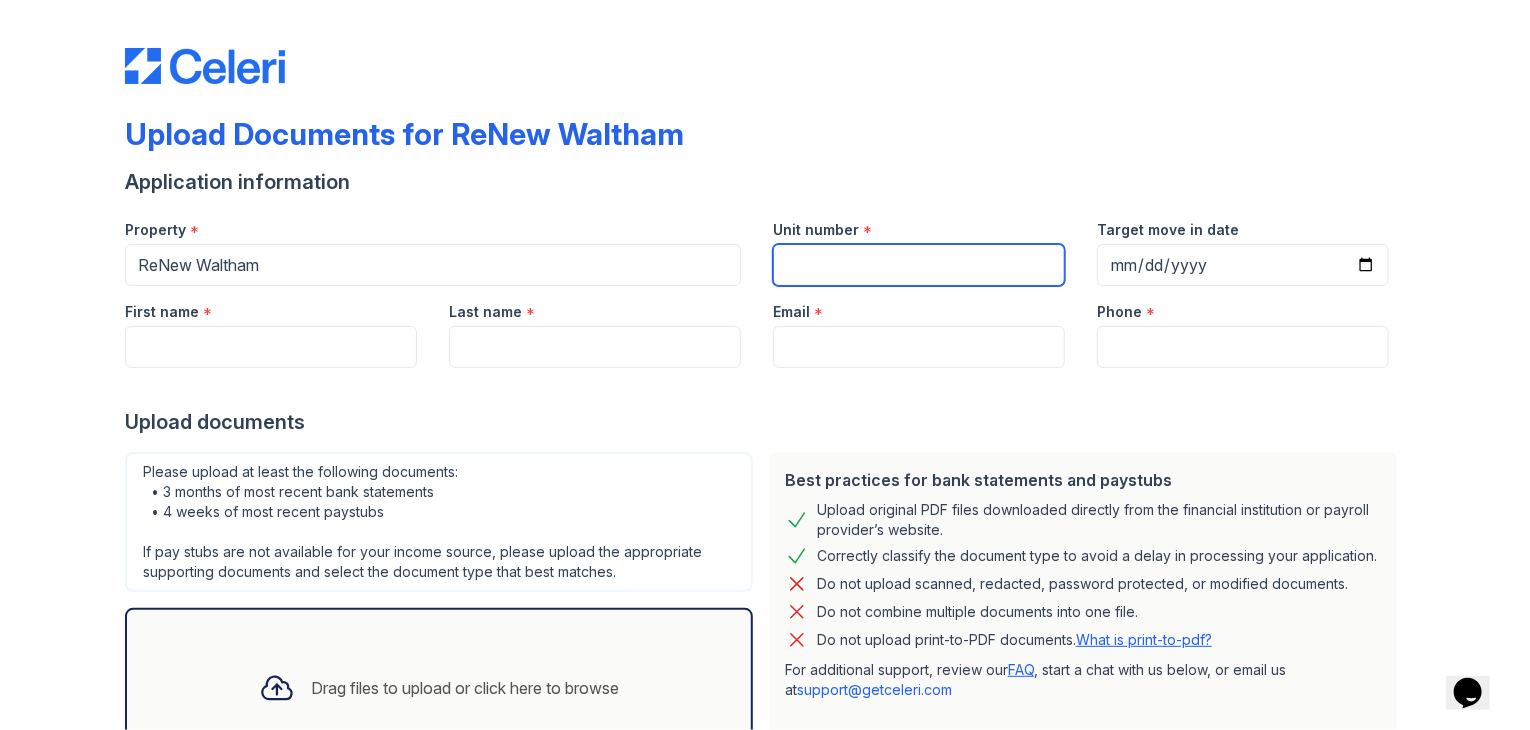click on "Unit number" at bounding box center [919, 265] 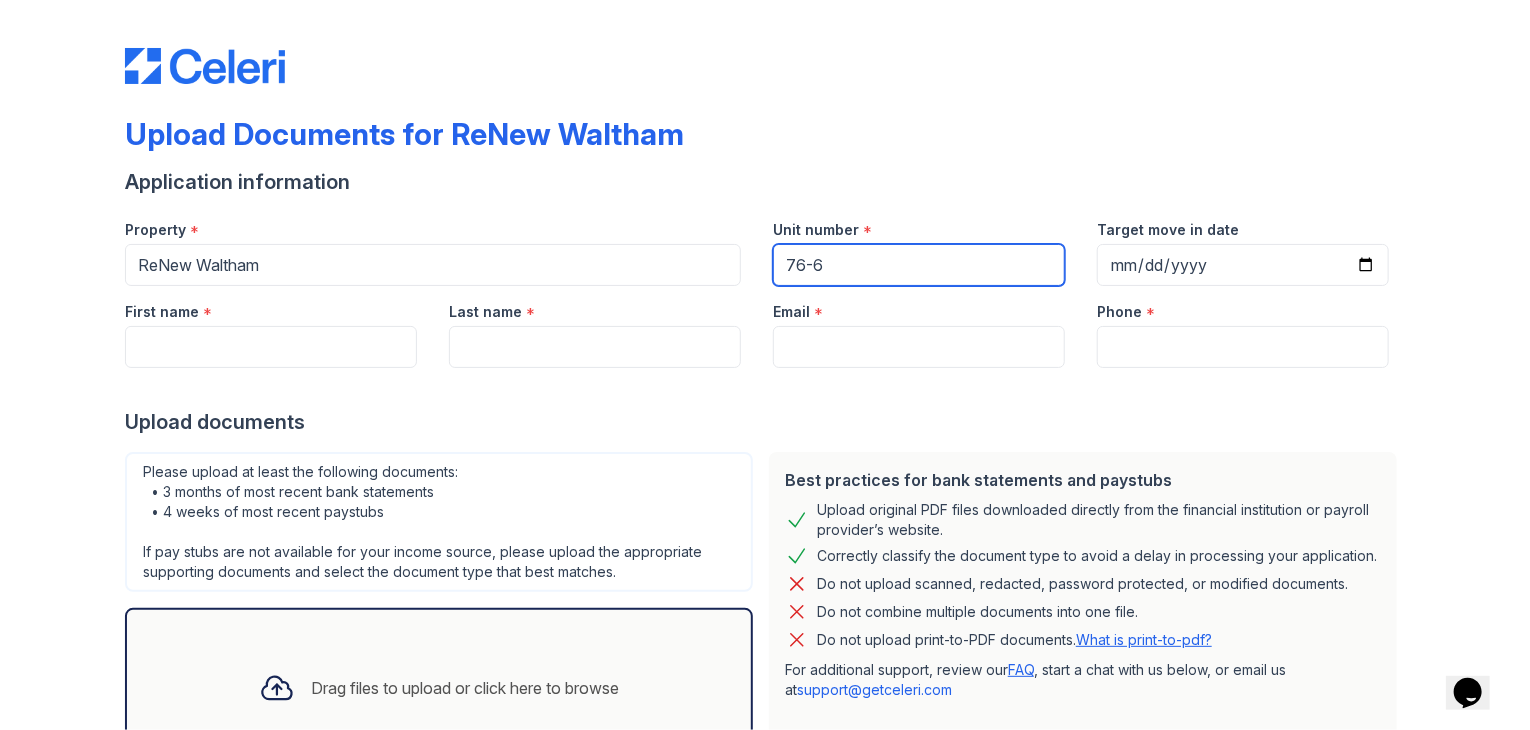 type on "76-6" 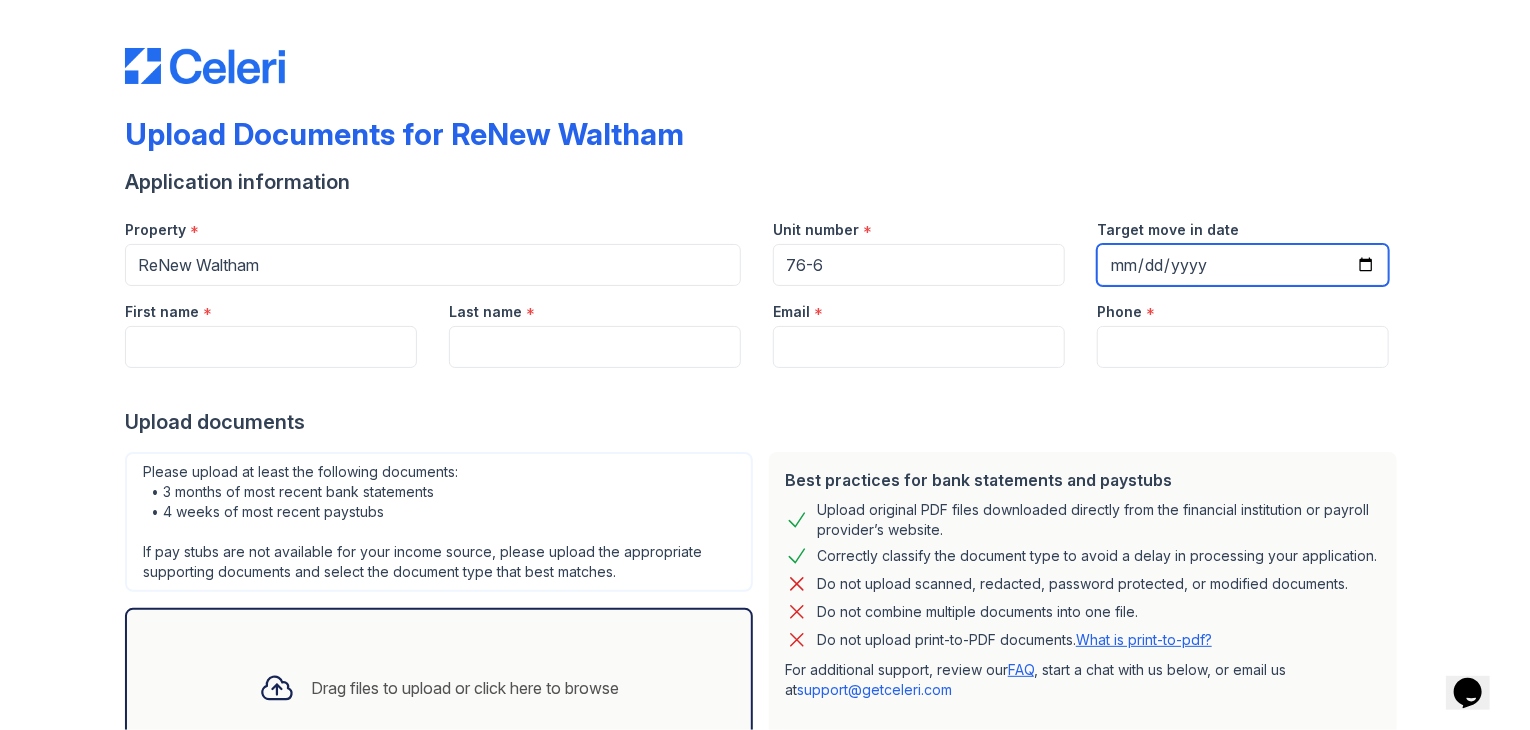 click on "Target move in date" at bounding box center [1243, 265] 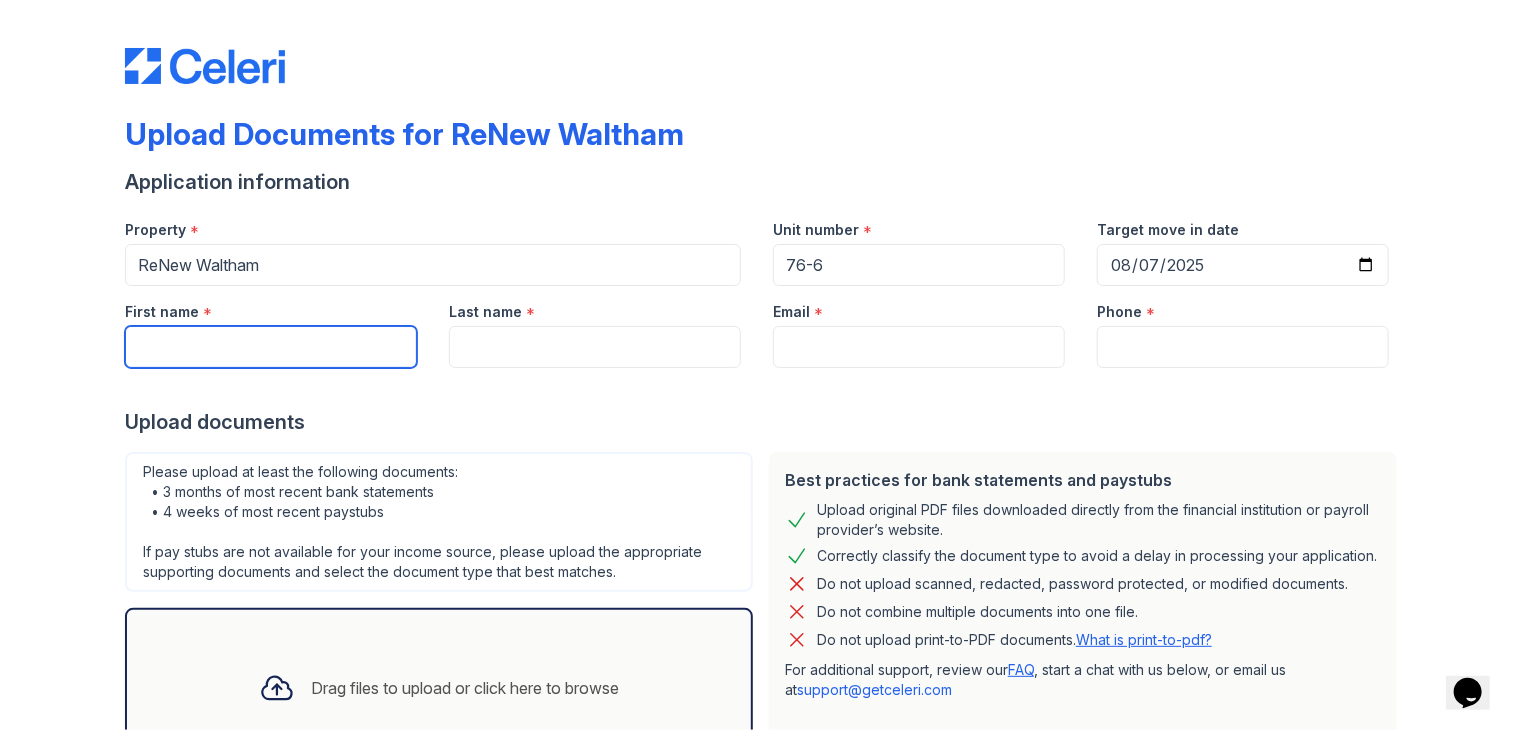 click on "First name" at bounding box center [271, 347] 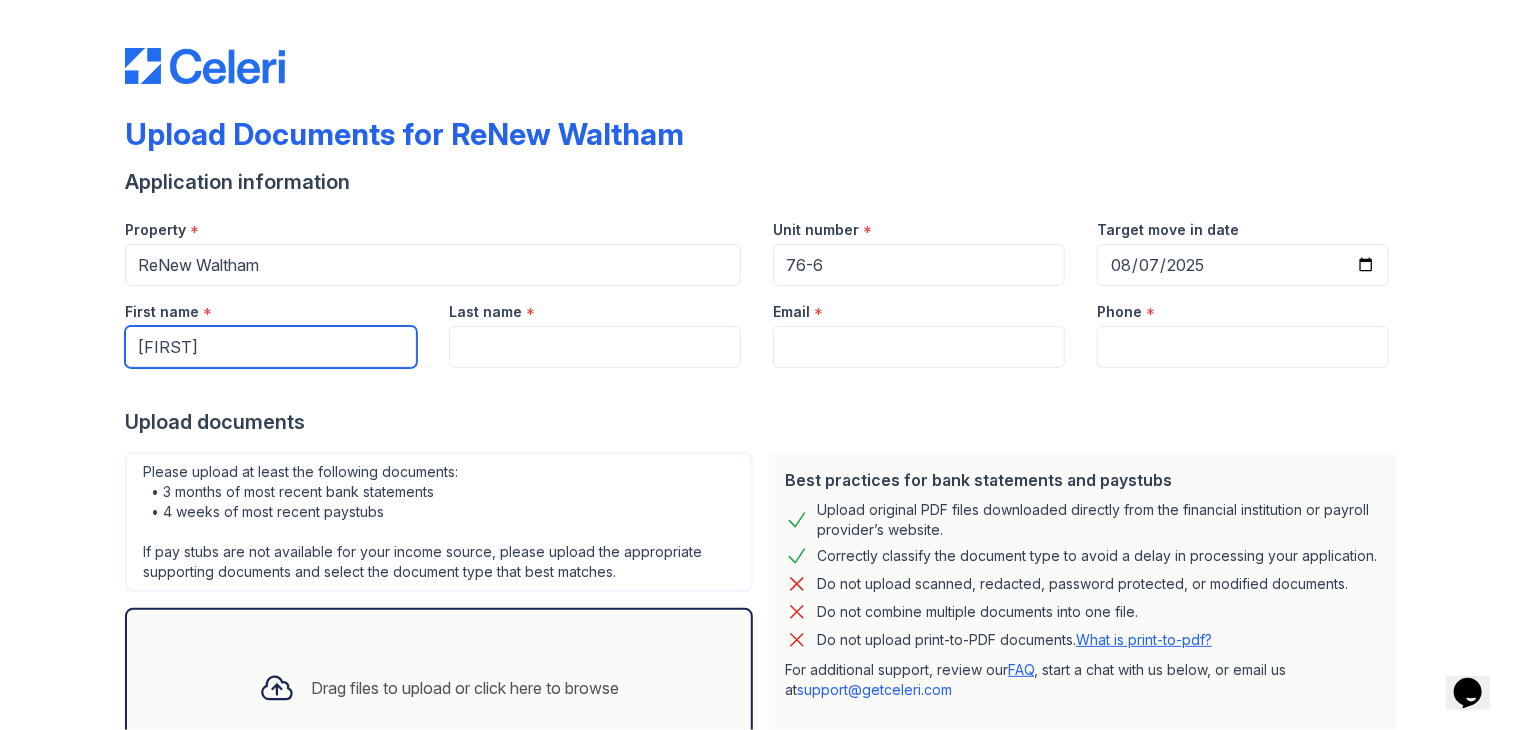 type on "[FIRST]" 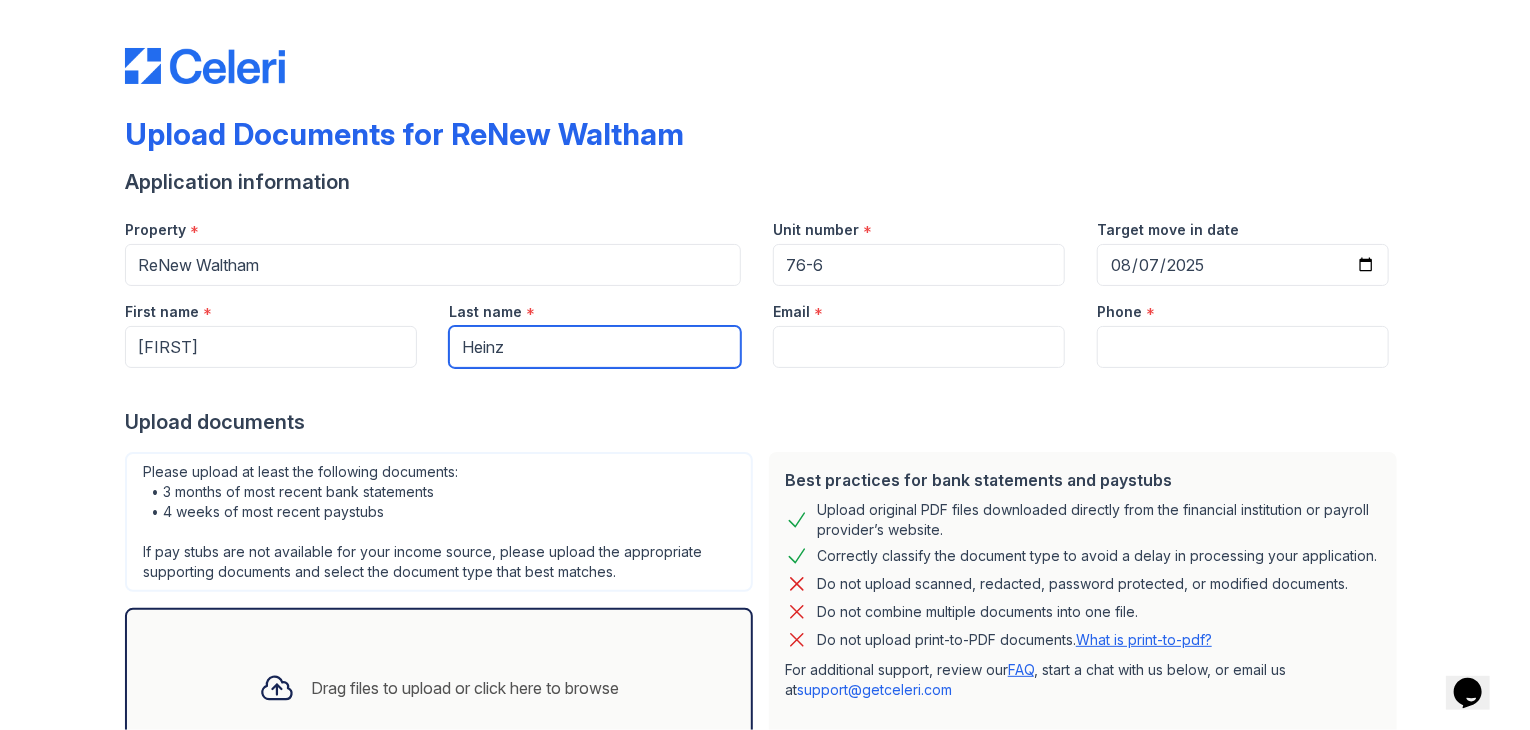 type on "Heinz" 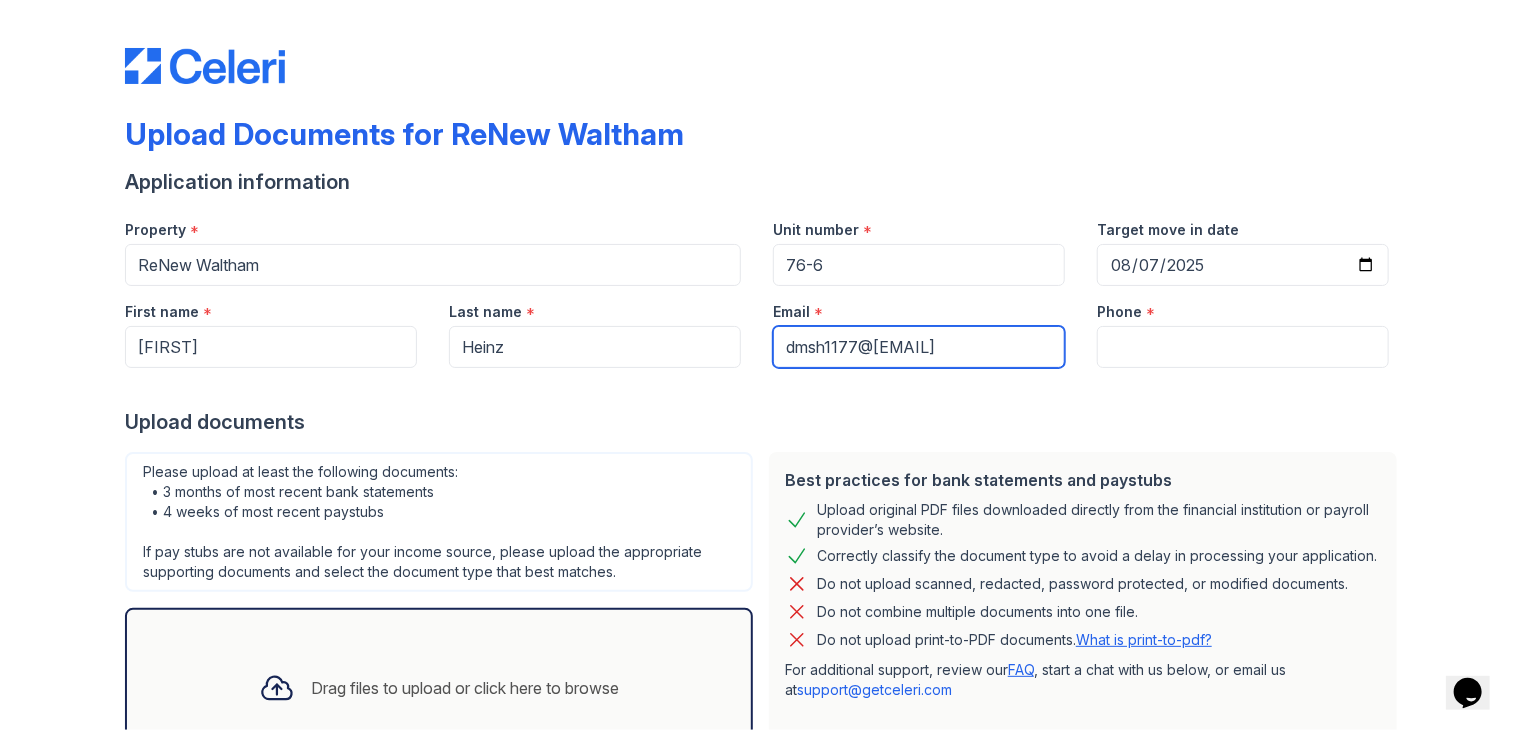 type on "dmsh1177@[EMAIL]" 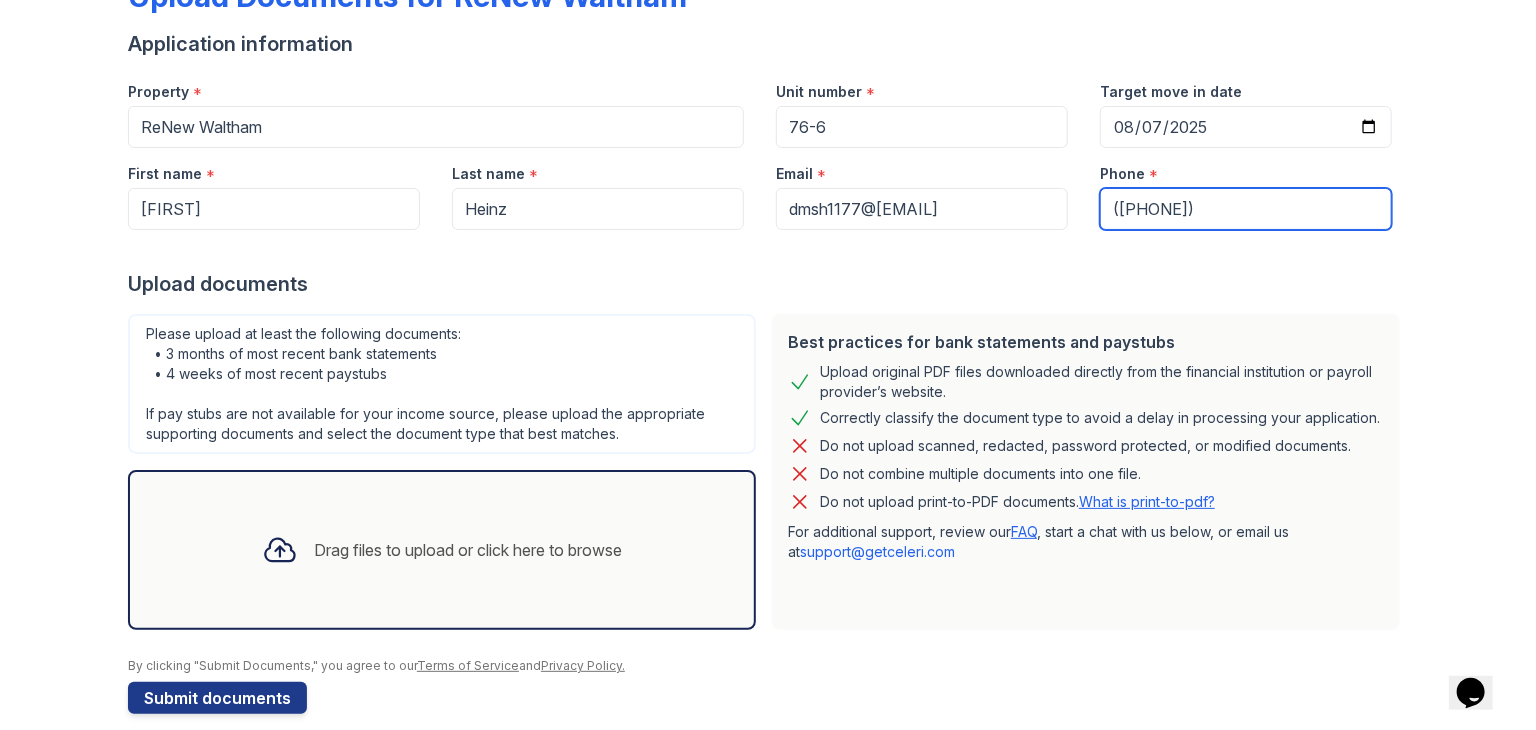 scroll, scrollTop: 160, scrollLeft: 0, axis: vertical 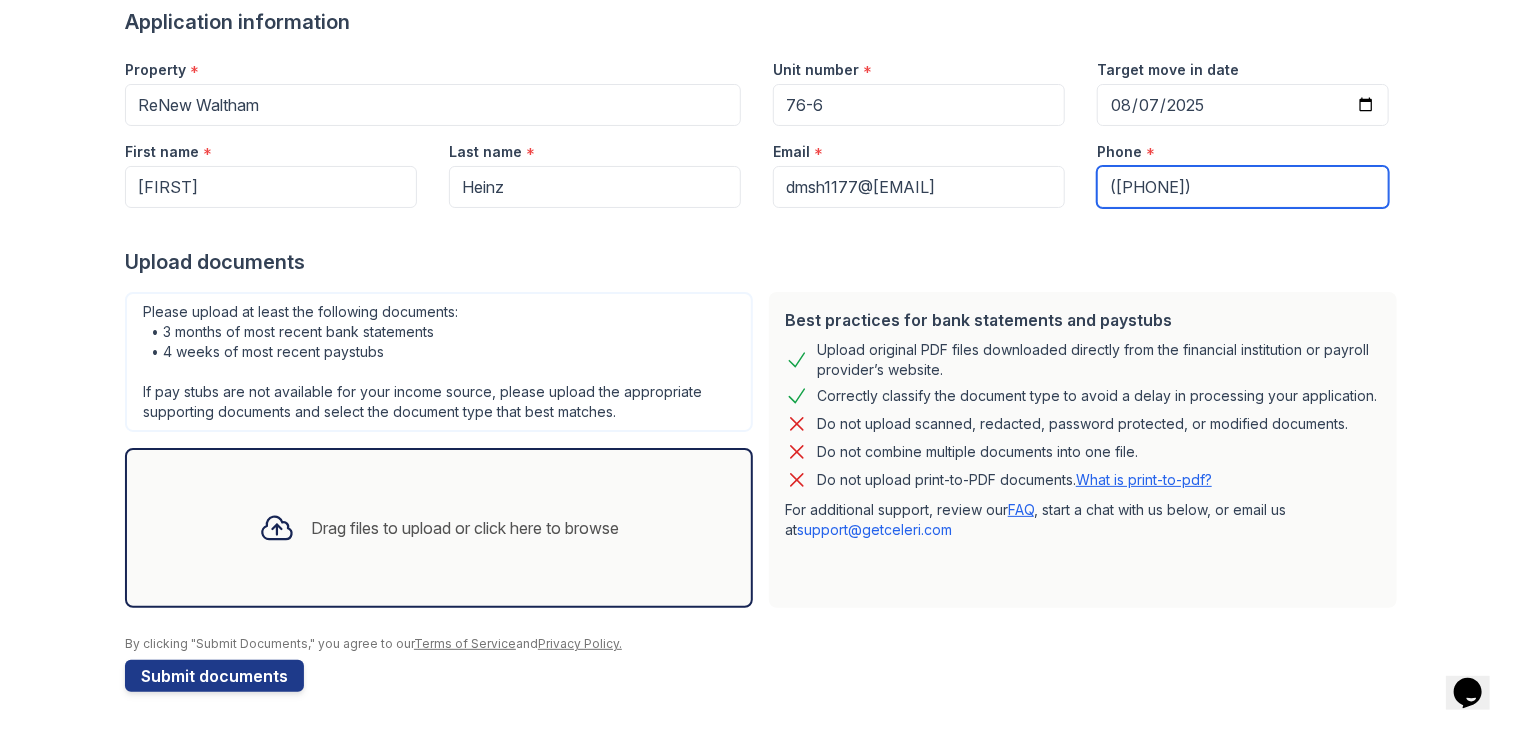 type on "([PHONE])" 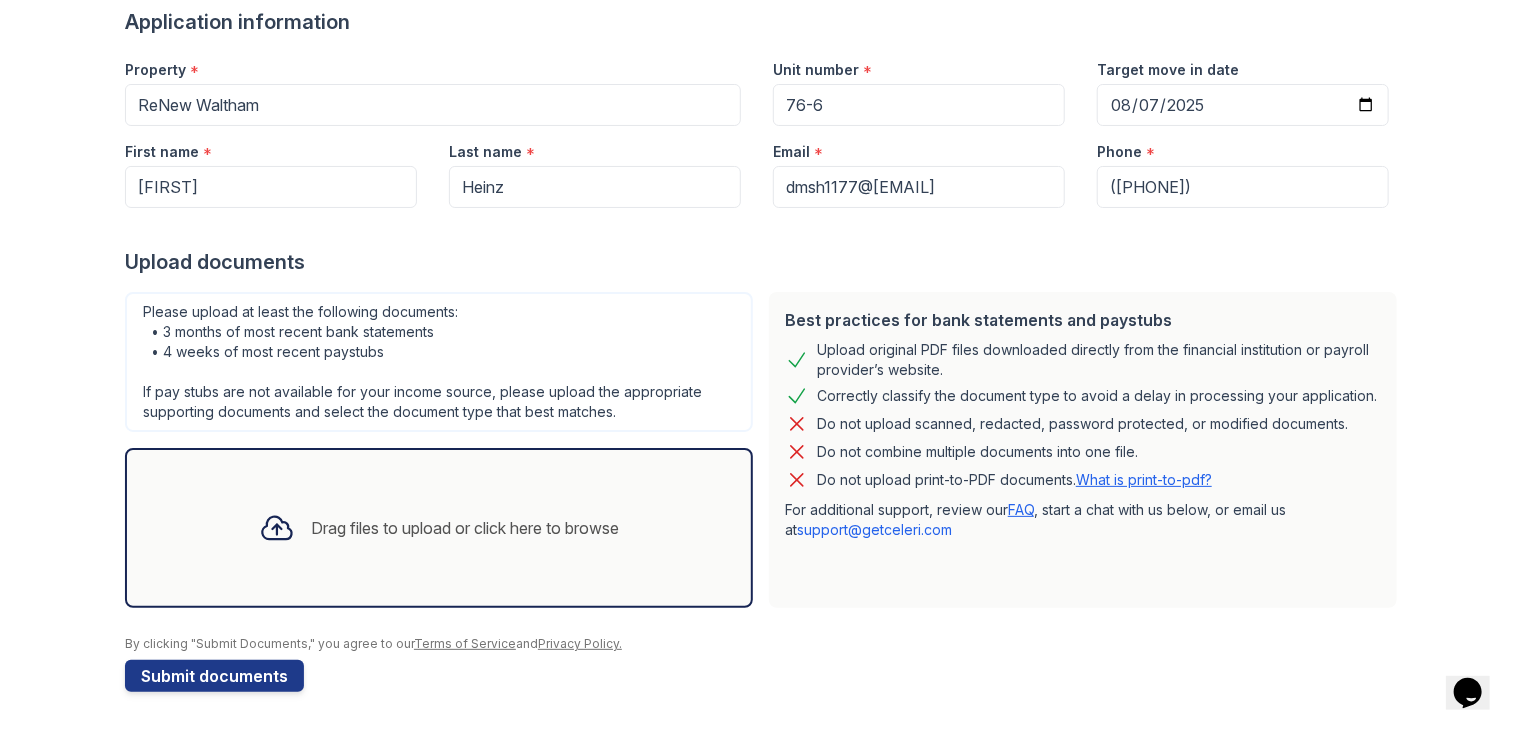 click on "Drag files to upload or click here to browse" at bounding box center (439, 528) 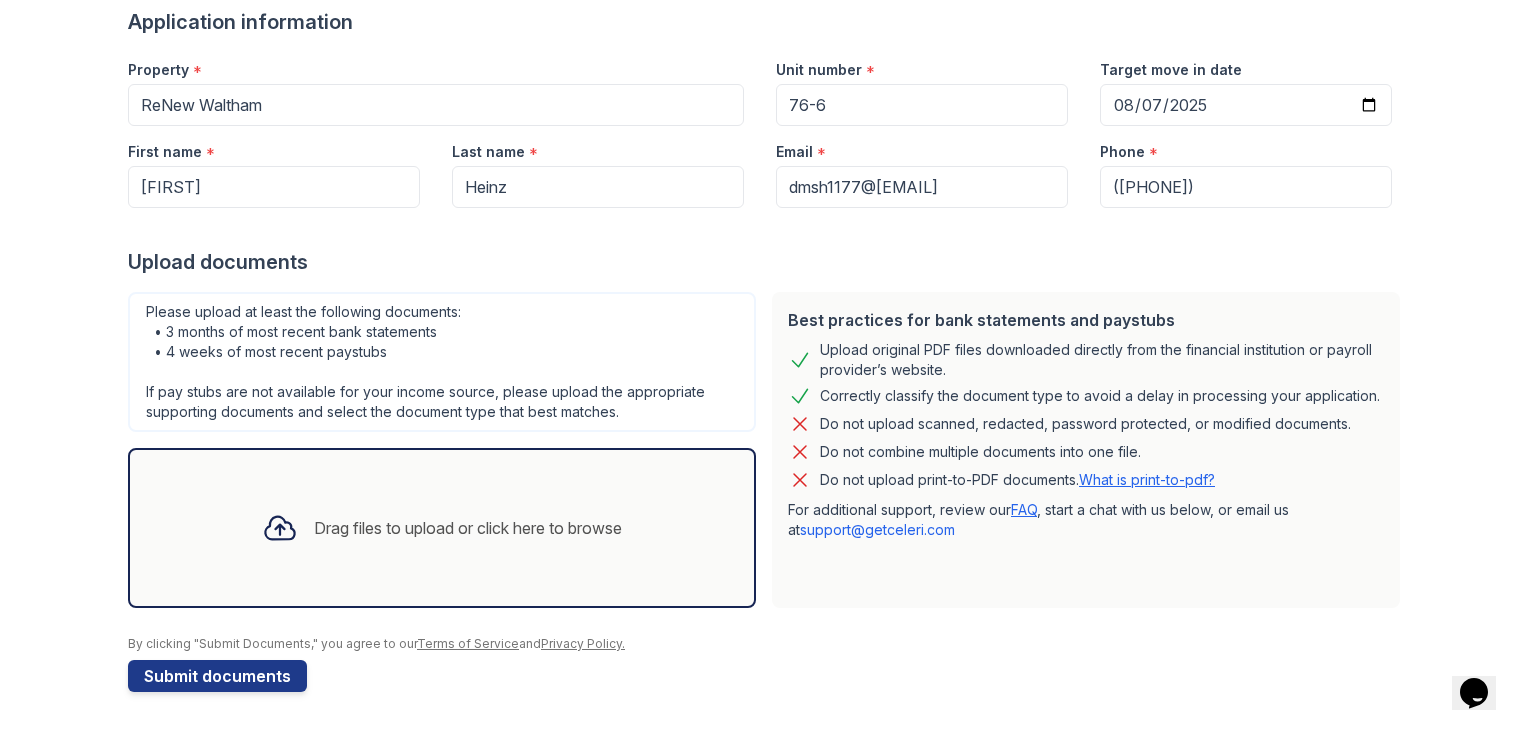 click on "Drag files to upload or click here to browse" at bounding box center (468, 528) 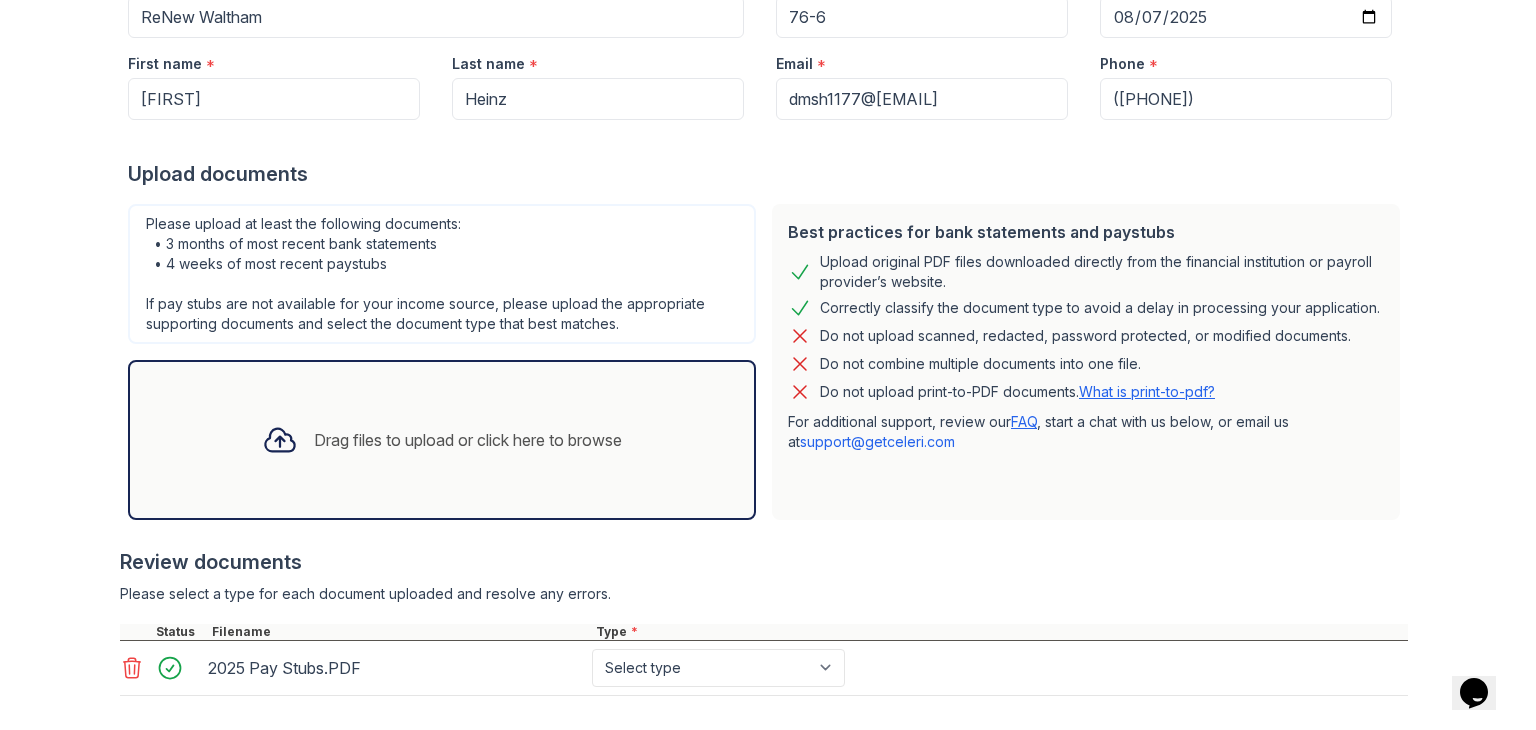 scroll, scrollTop: 330, scrollLeft: 0, axis: vertical 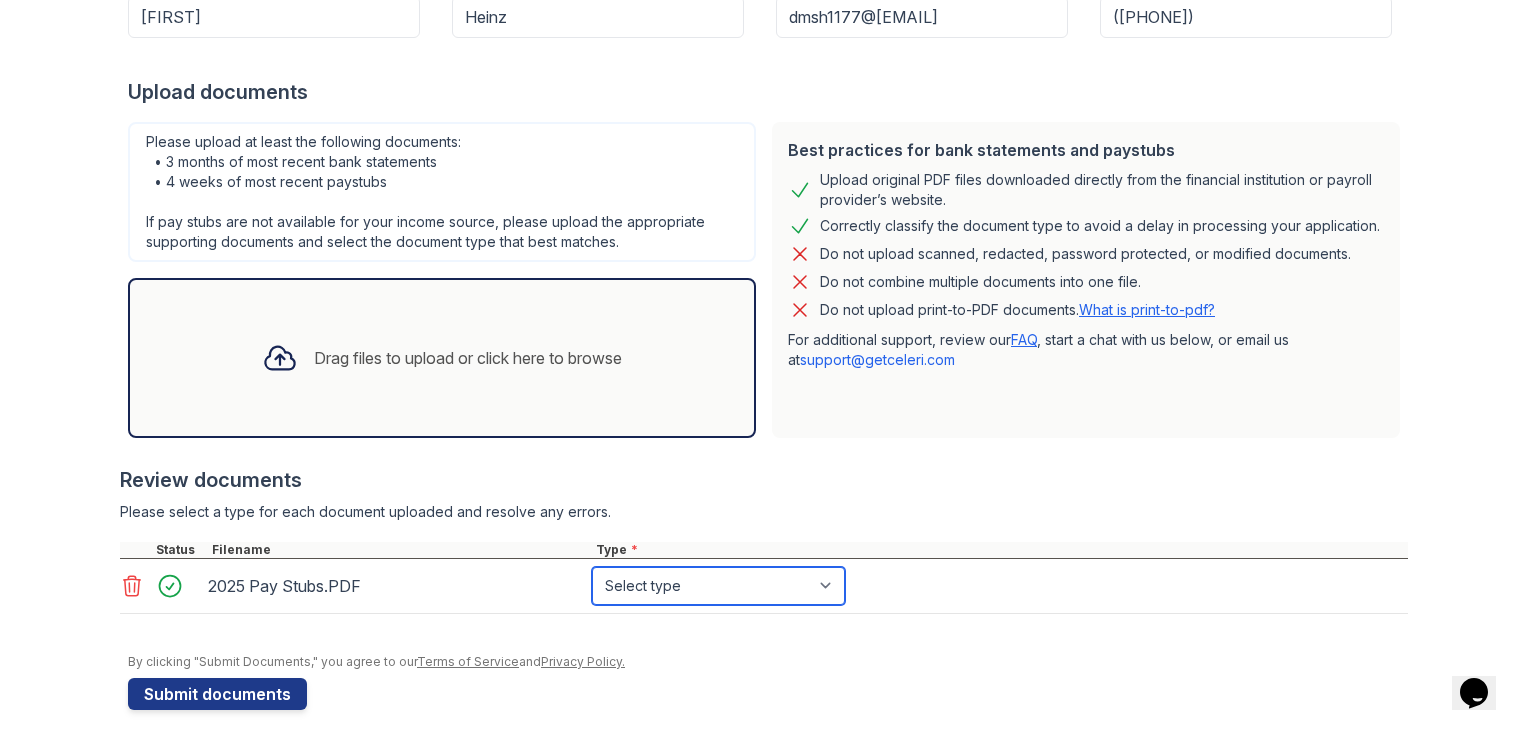 click on "Select type
Paystub
Bank Statement
Offer Letter
Tax Documents
Benefit Award Letter
Investment Account Statement
Other" at bounding box center [718, 586] 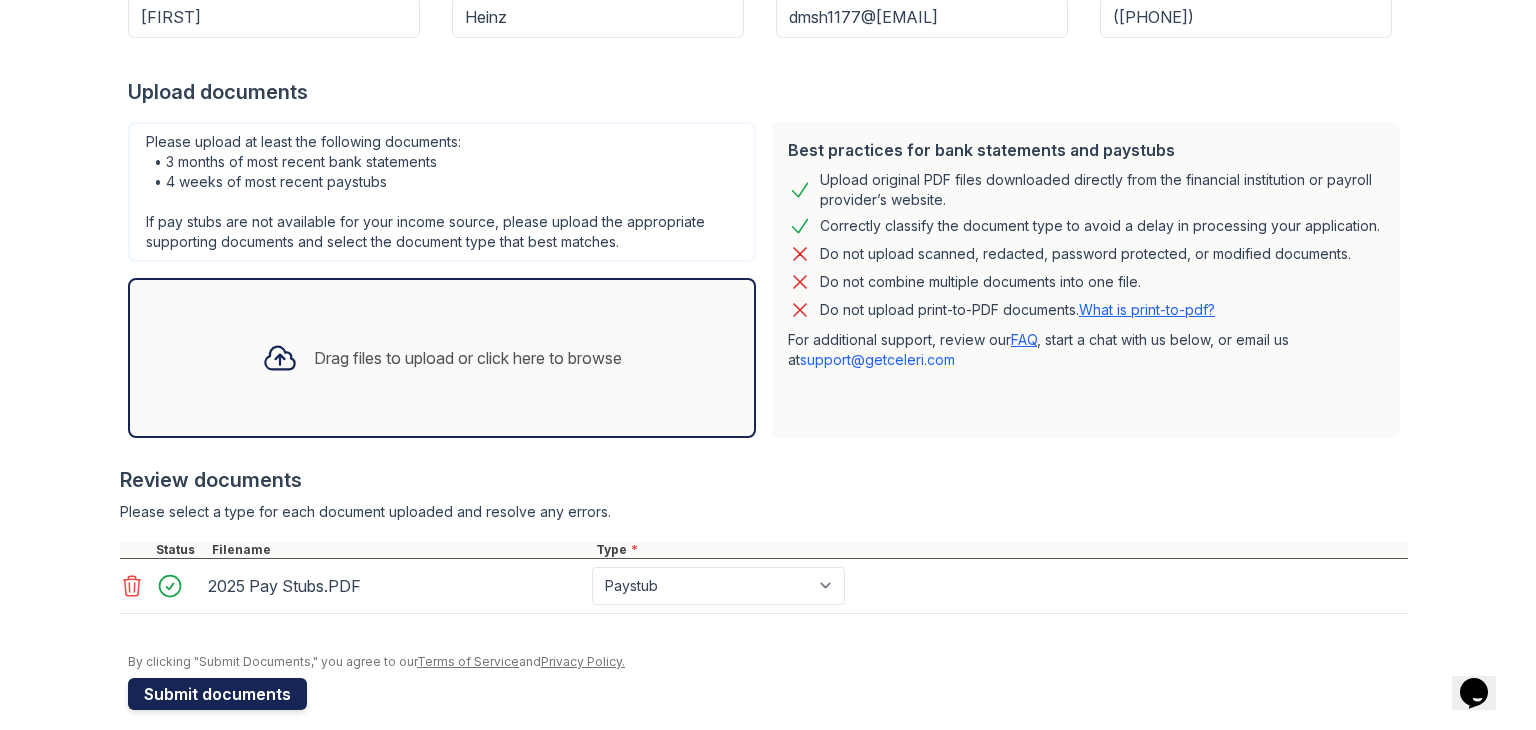 click on "Submit documents" at bounding box center (217, 694) 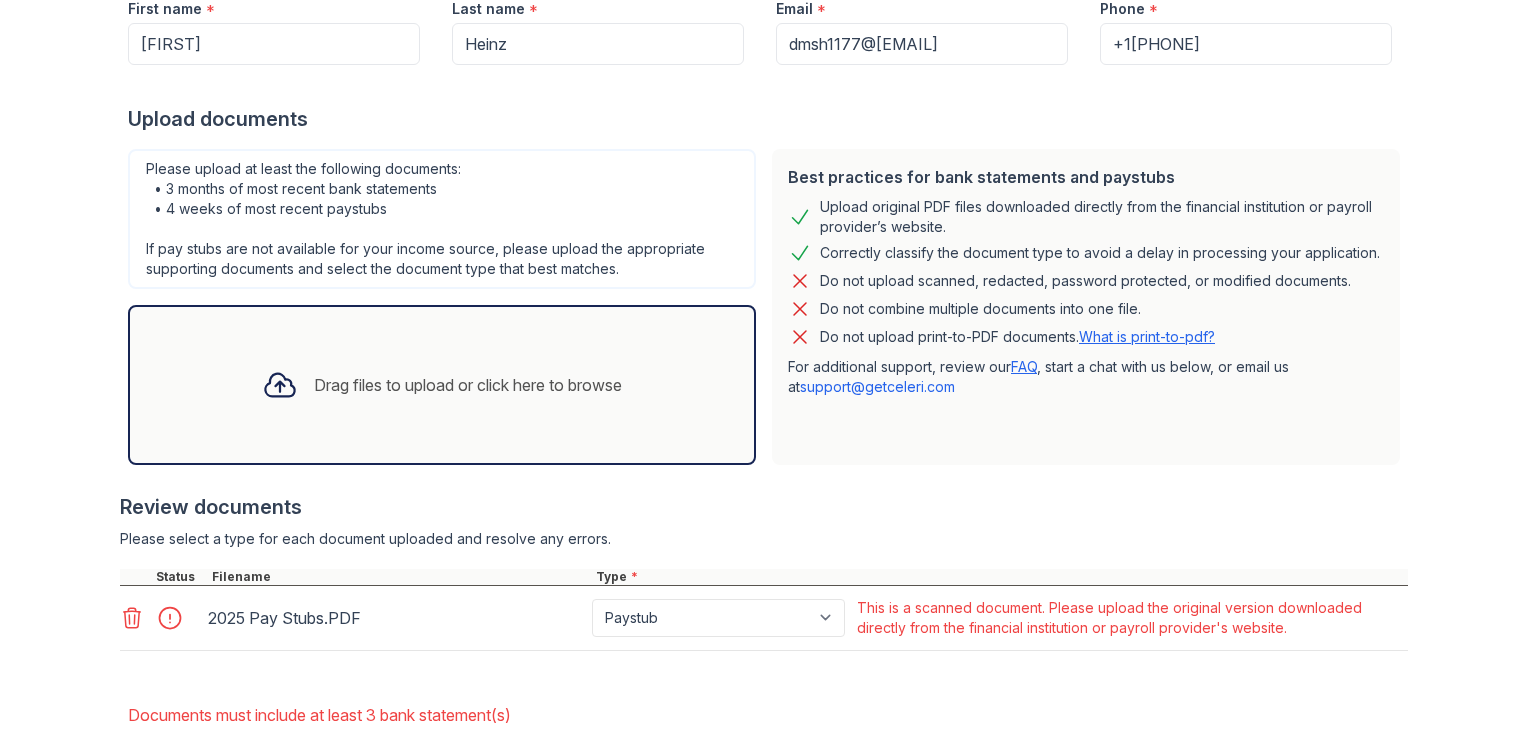 scroll, scrollTop: 478, scrollLeft: 0, axis: vertical 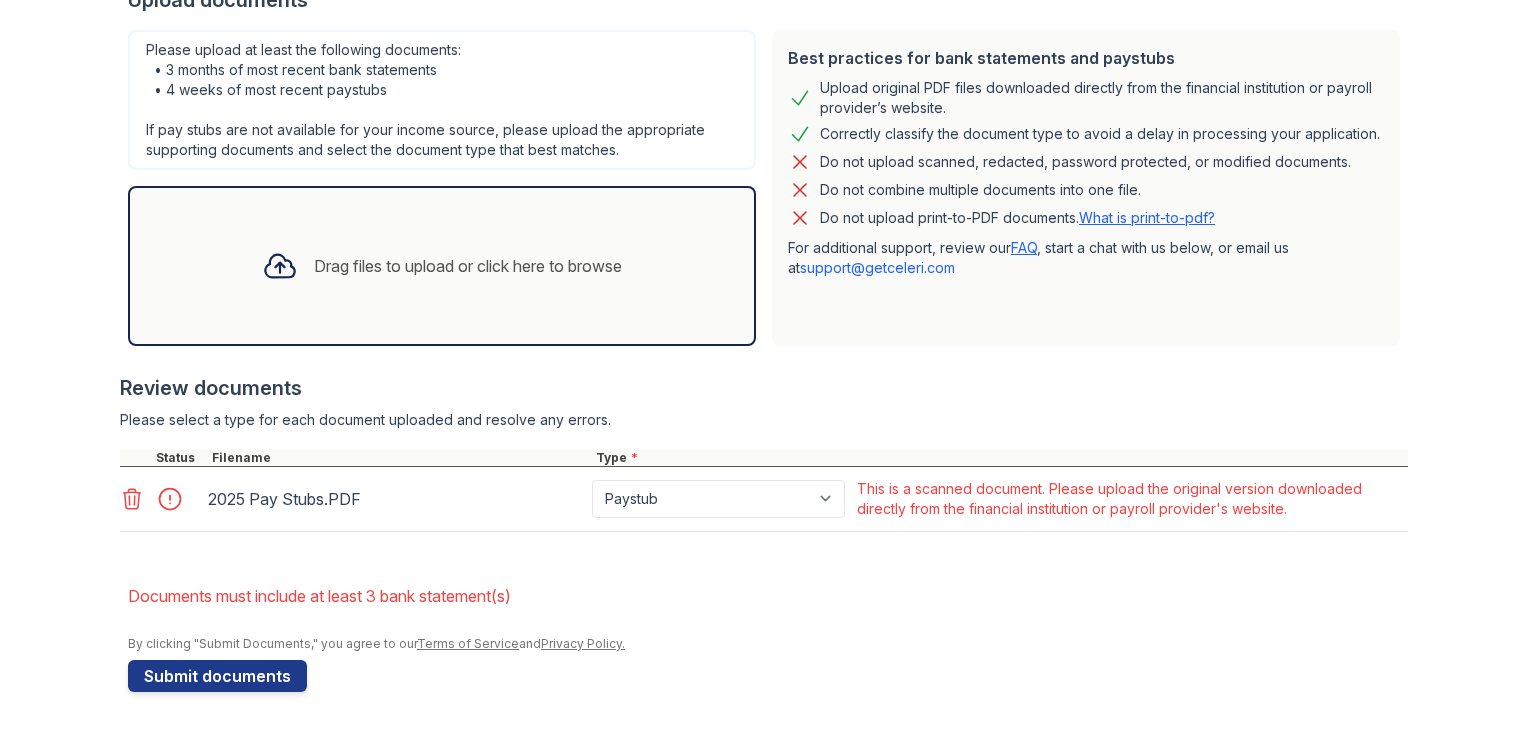 click at bounding box center (176, 499) 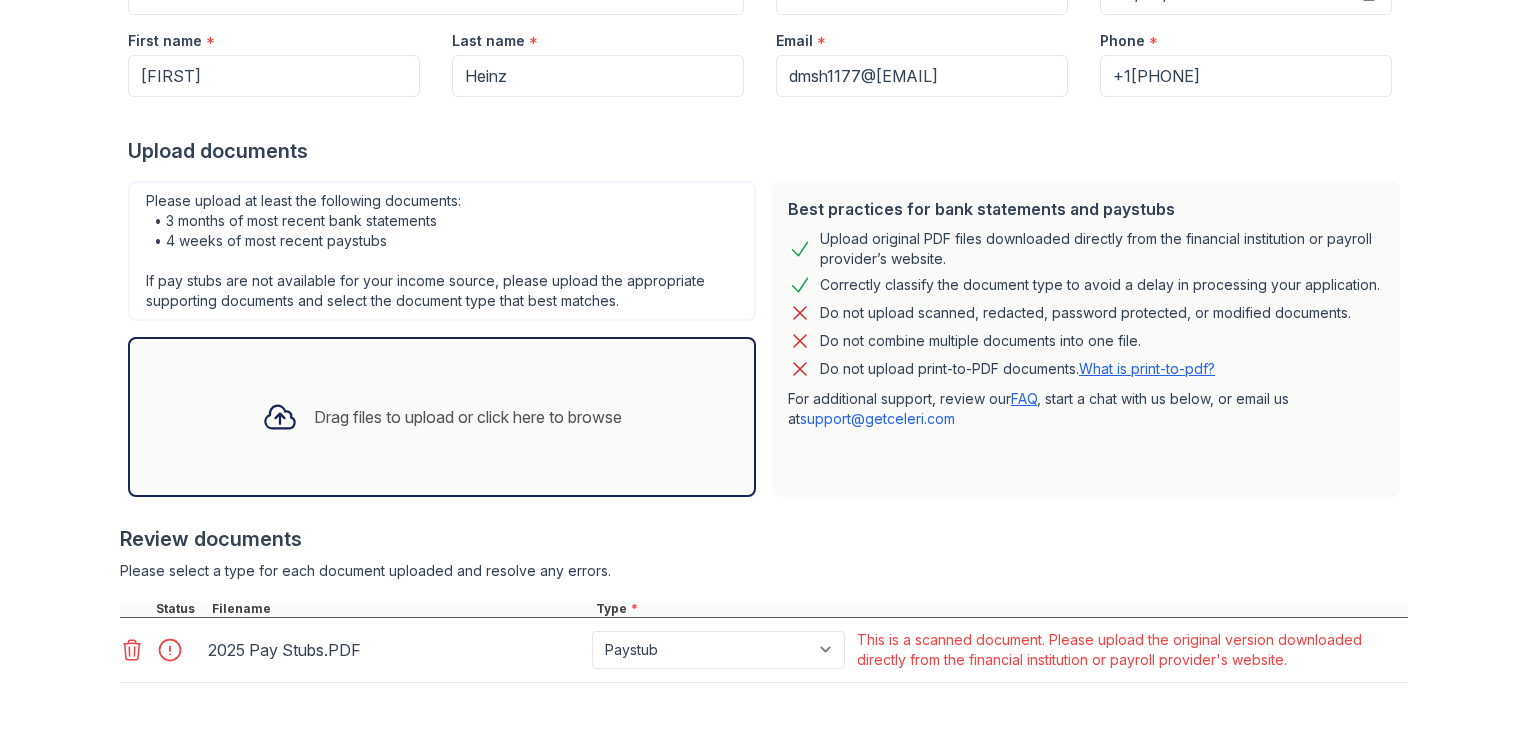 scroll, scrollTop: 478, scrollLeft: 0, axis: vertical 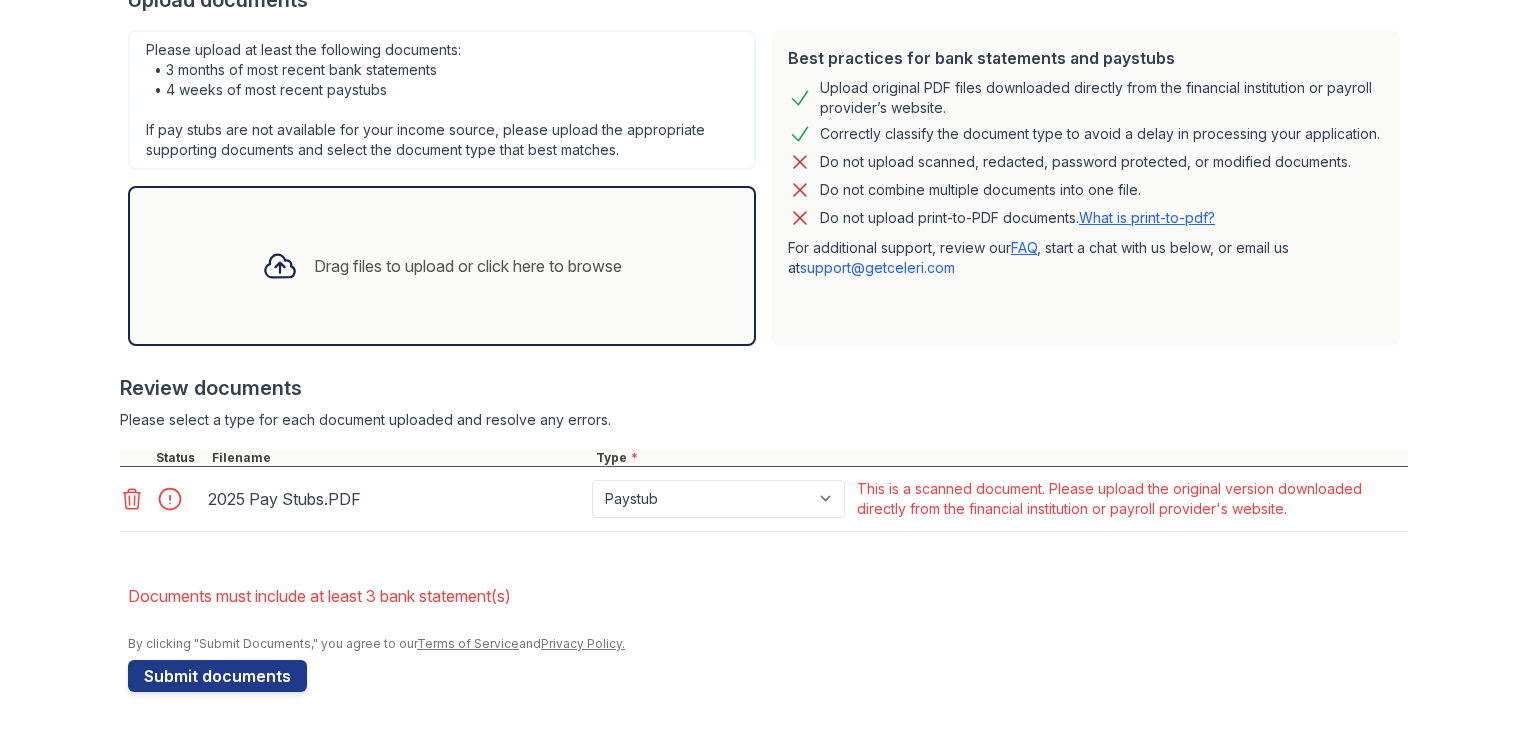 click 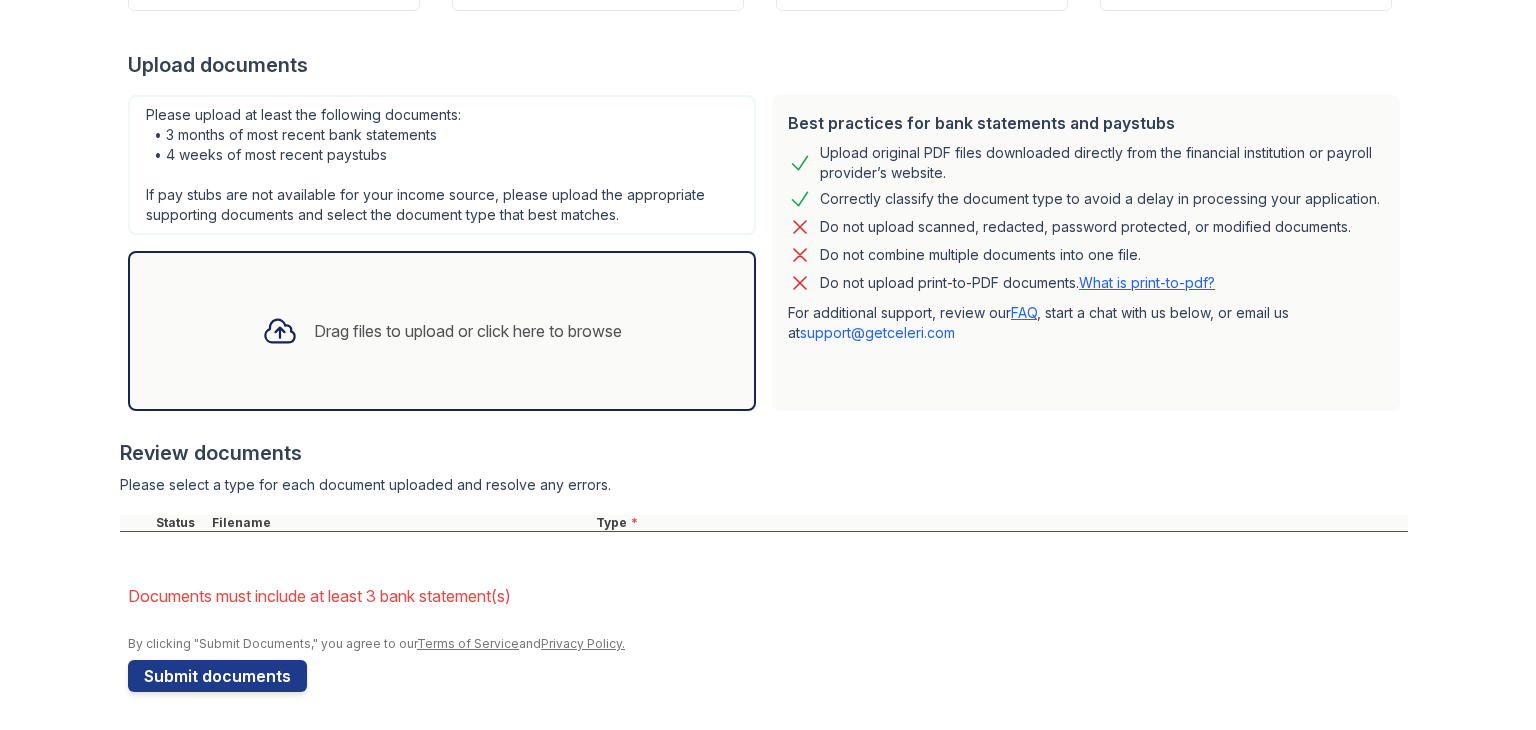 click on "Drag files to upload or click here to browse" at bounding box center (442, 331) 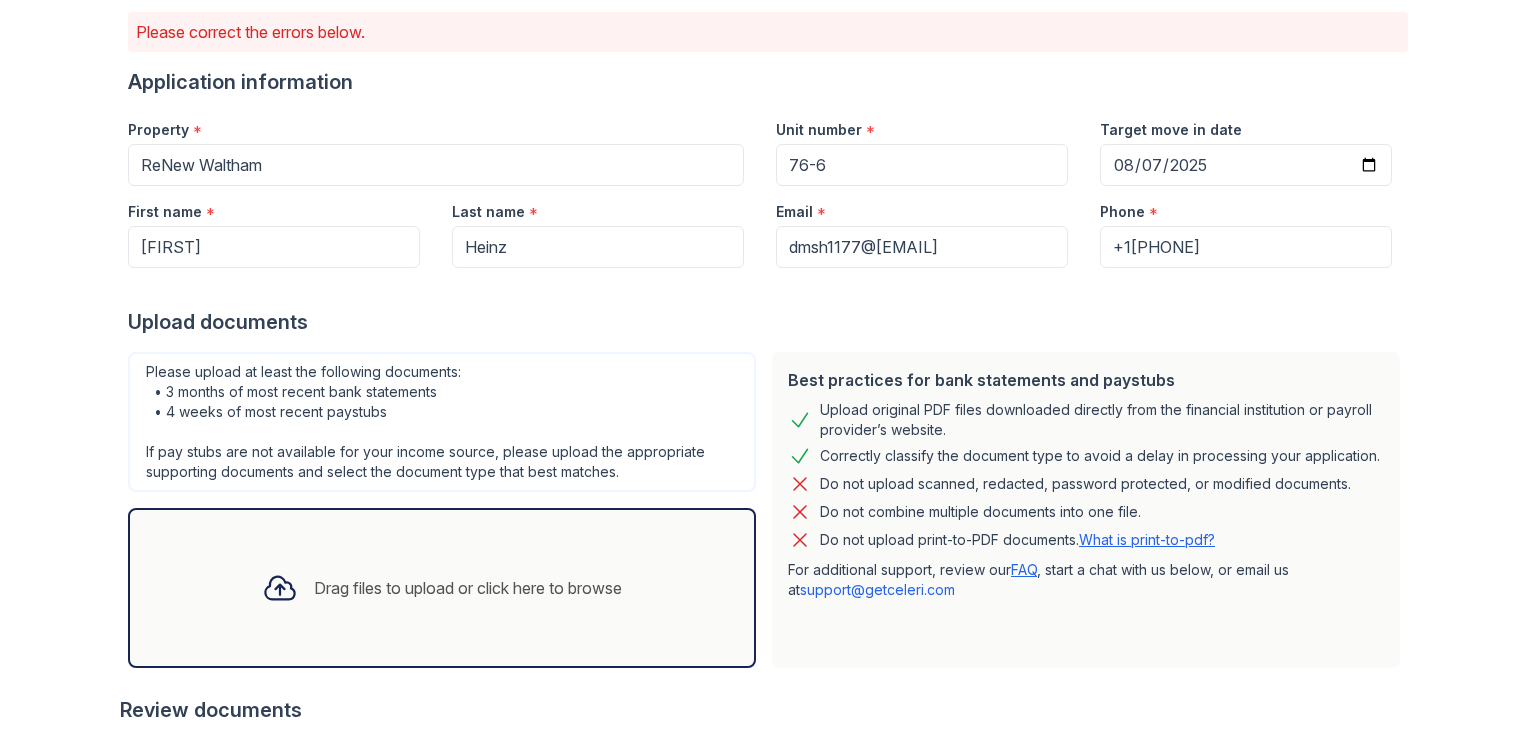 scroll, scrollTop: 157, scrollLeft: 0, axis: vertical 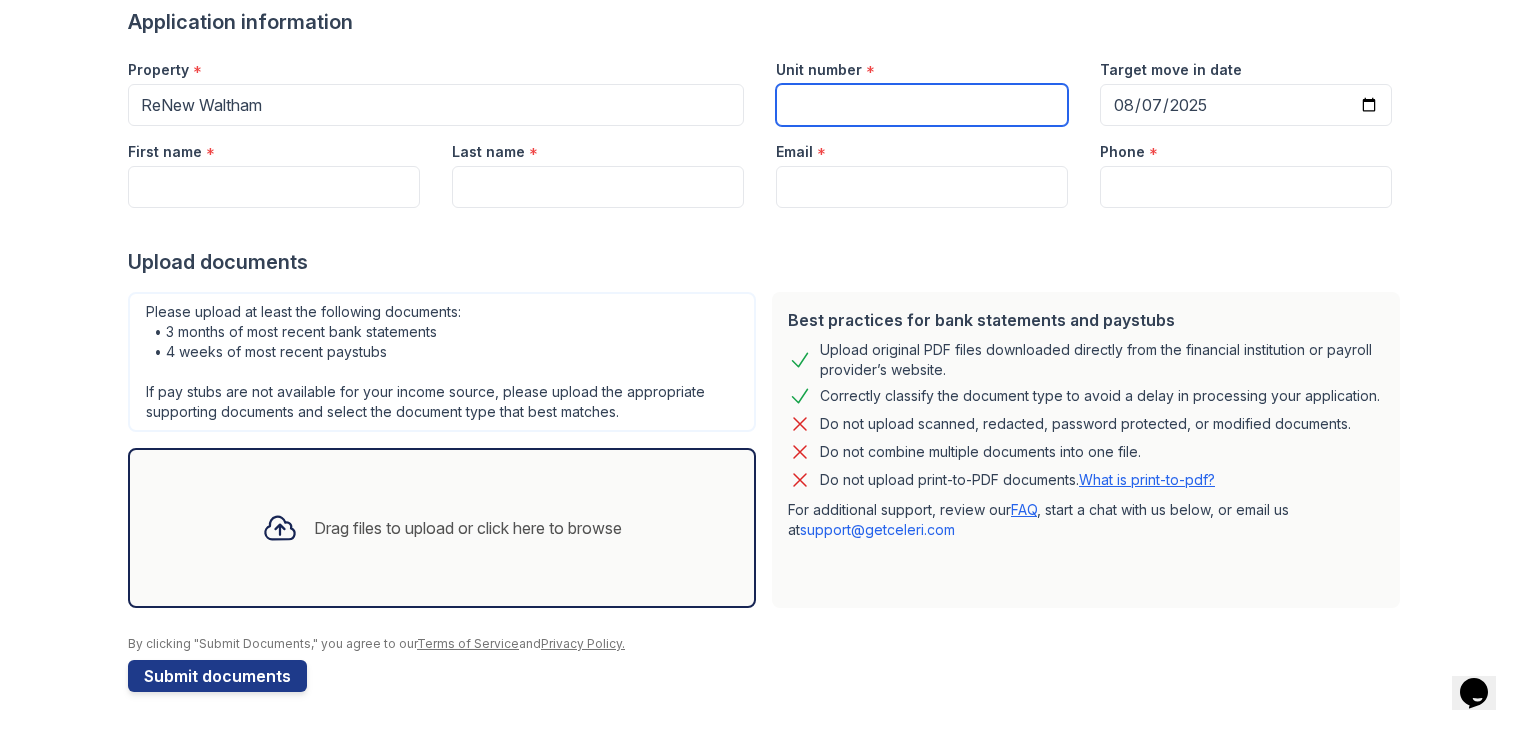 click on "Unit number" at bounding box center [922, 105] 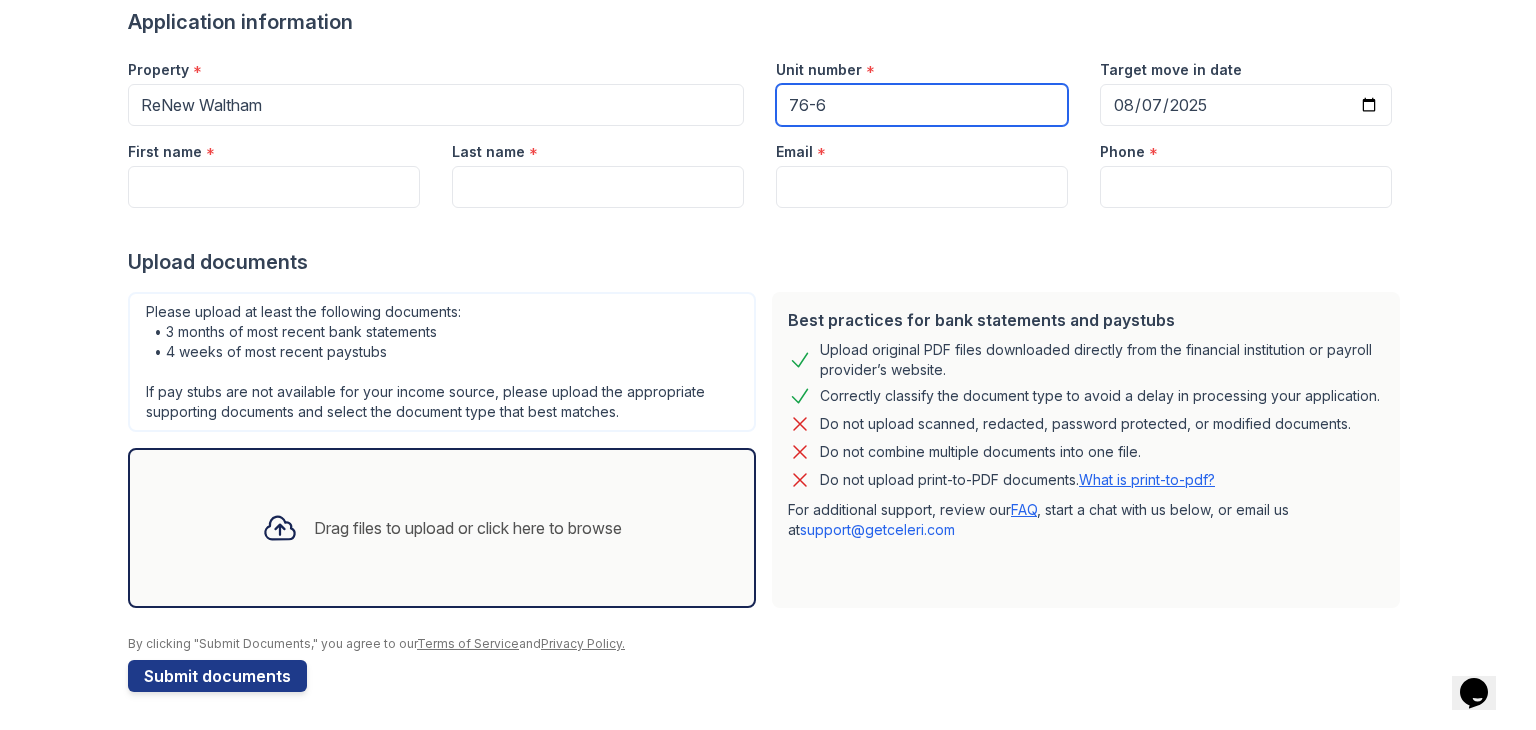 type on "76-6" 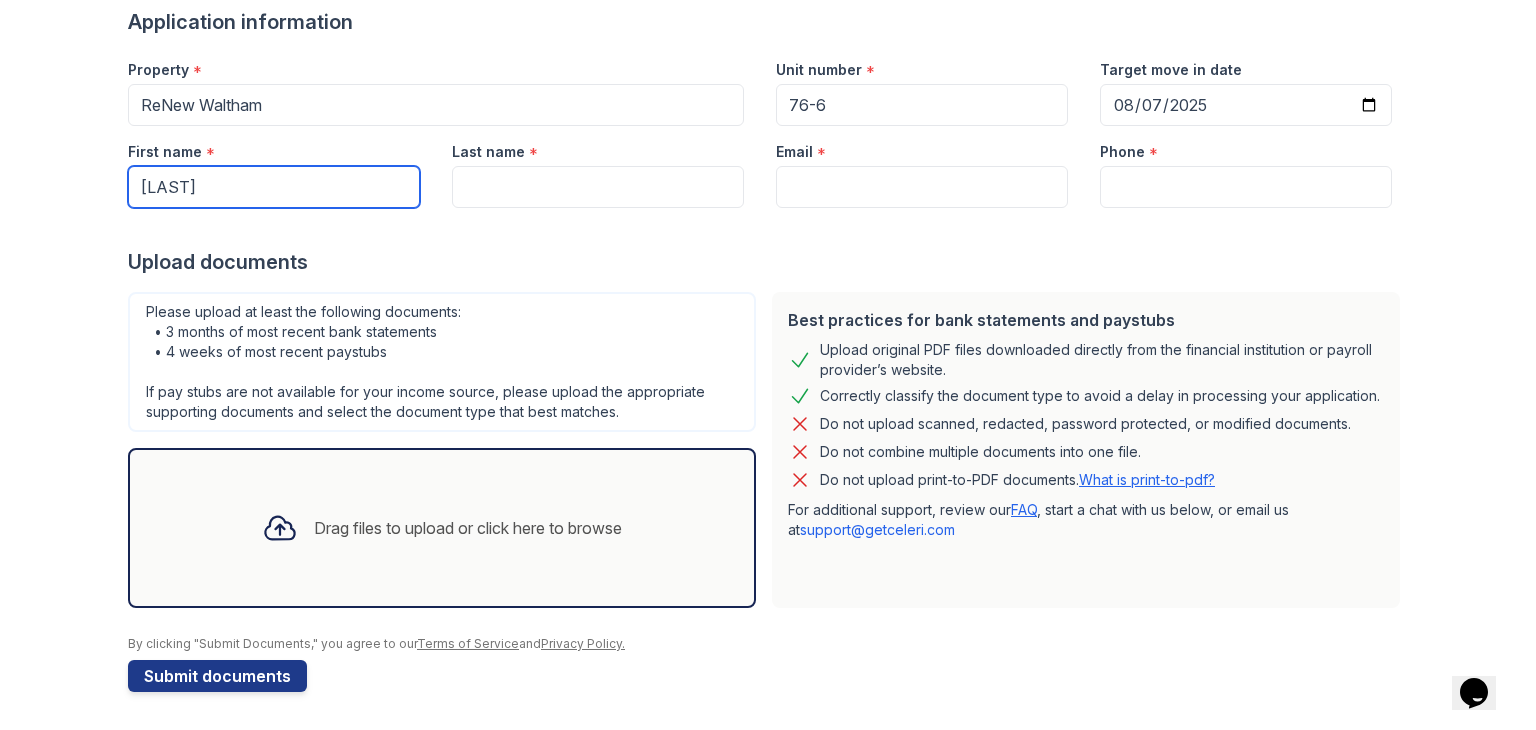 type on "[LAST]" 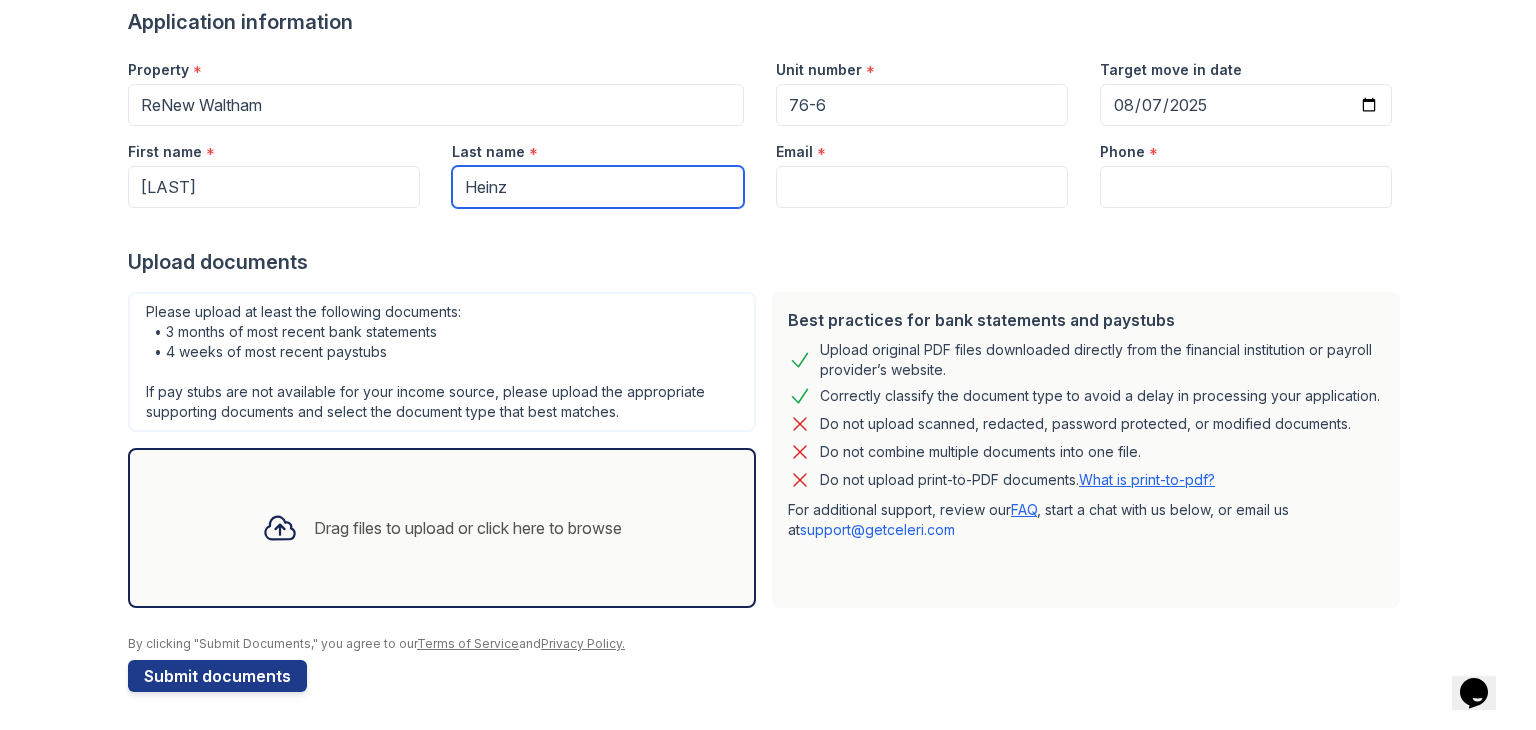 type on "Heinz" 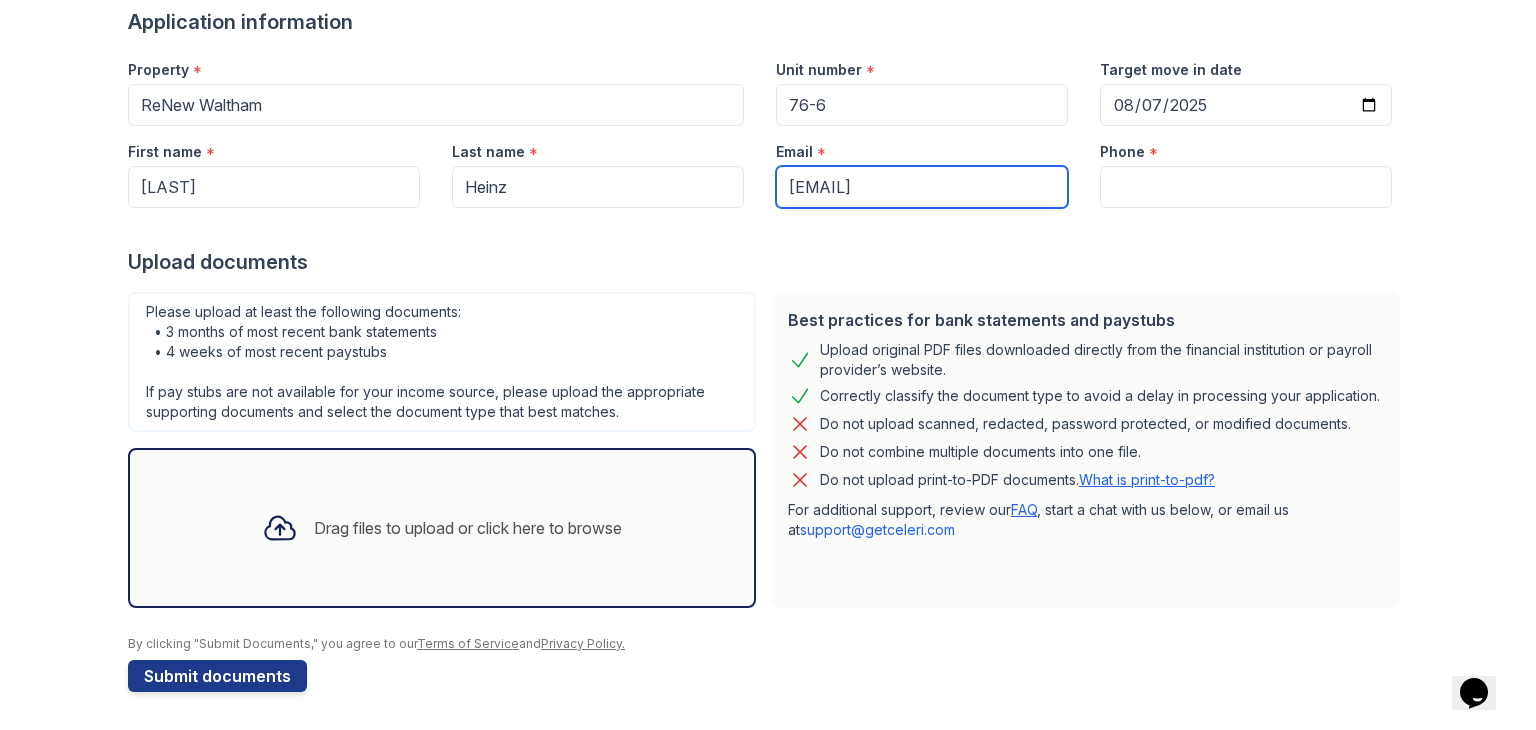type on "[EMAIL]" 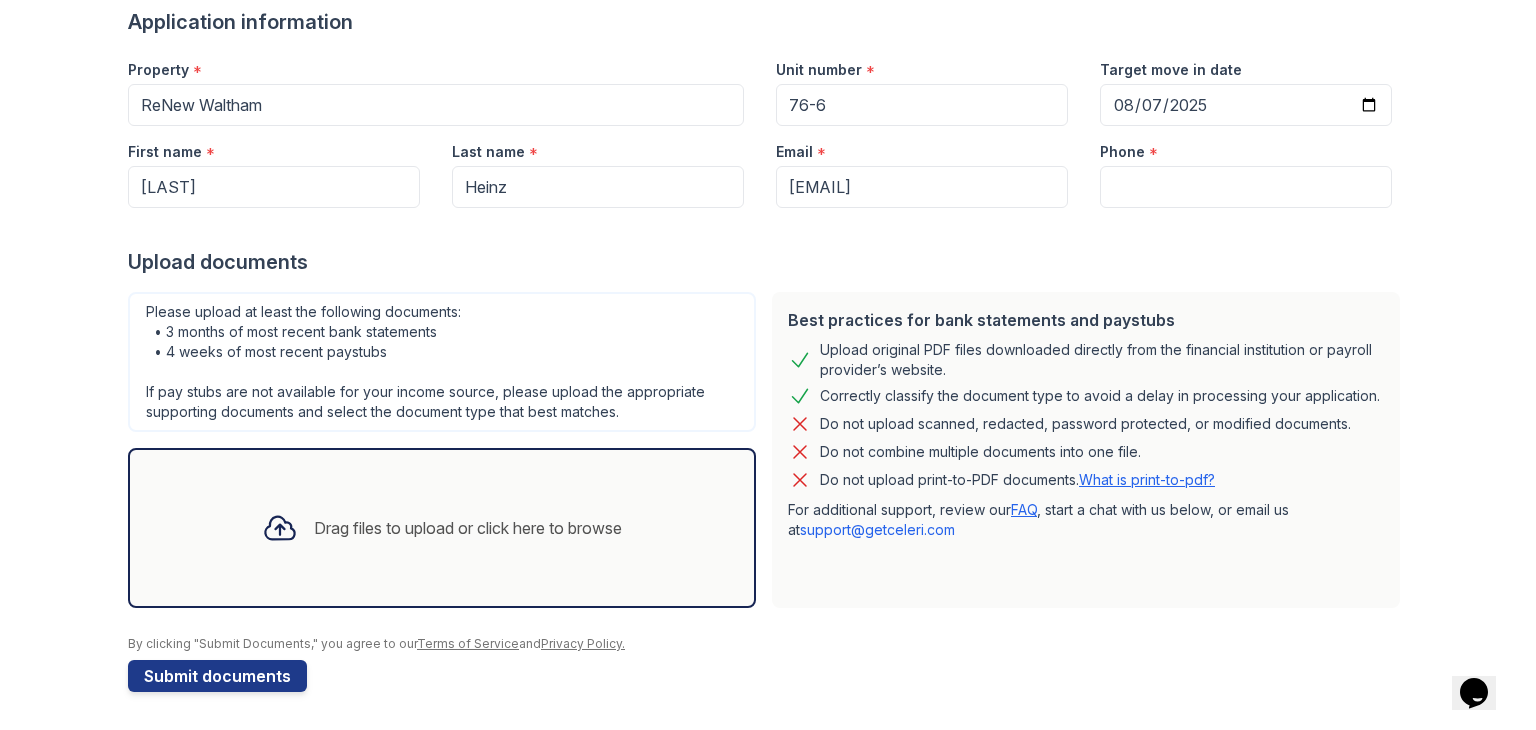 click on "Unit number" at bounding box center (819, 70) 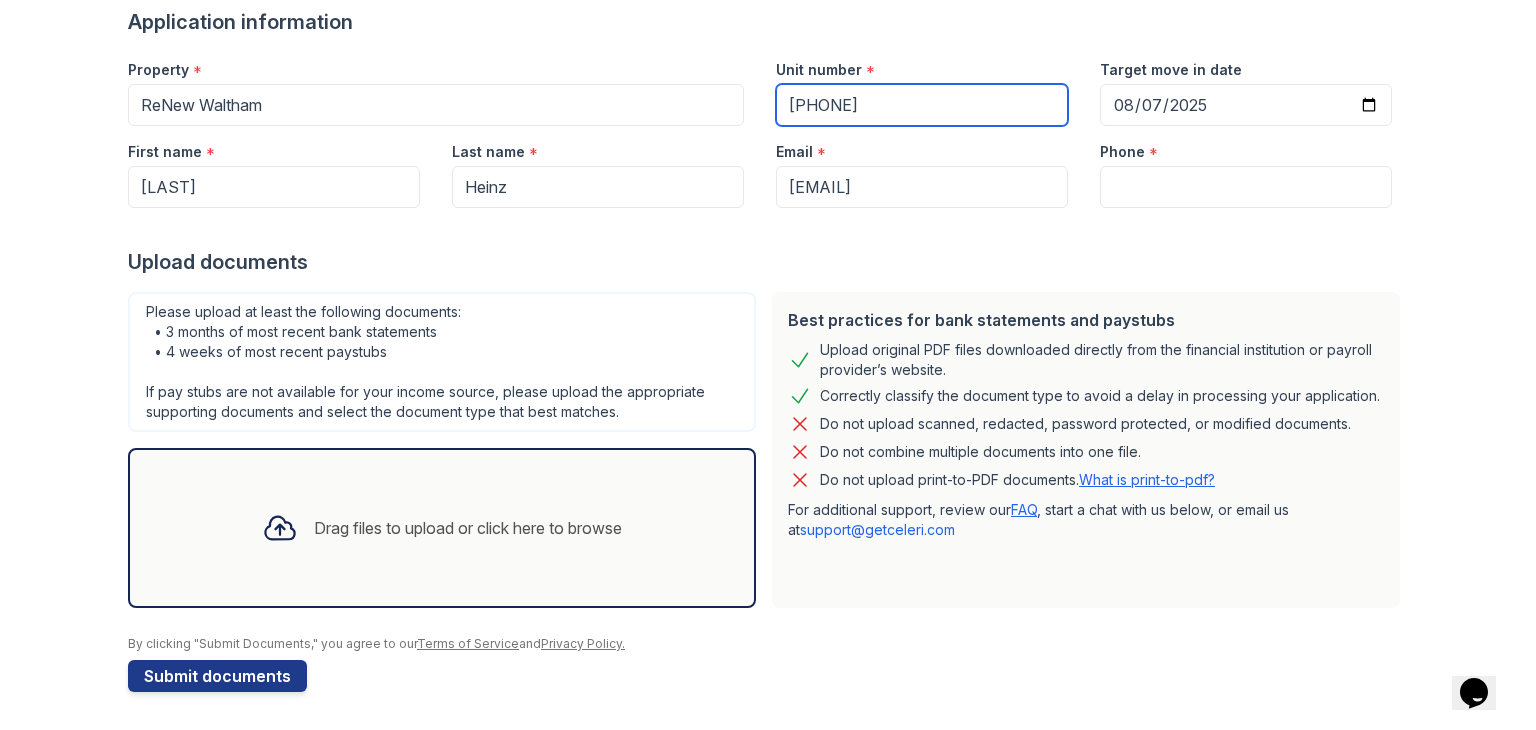 type on "76-6" 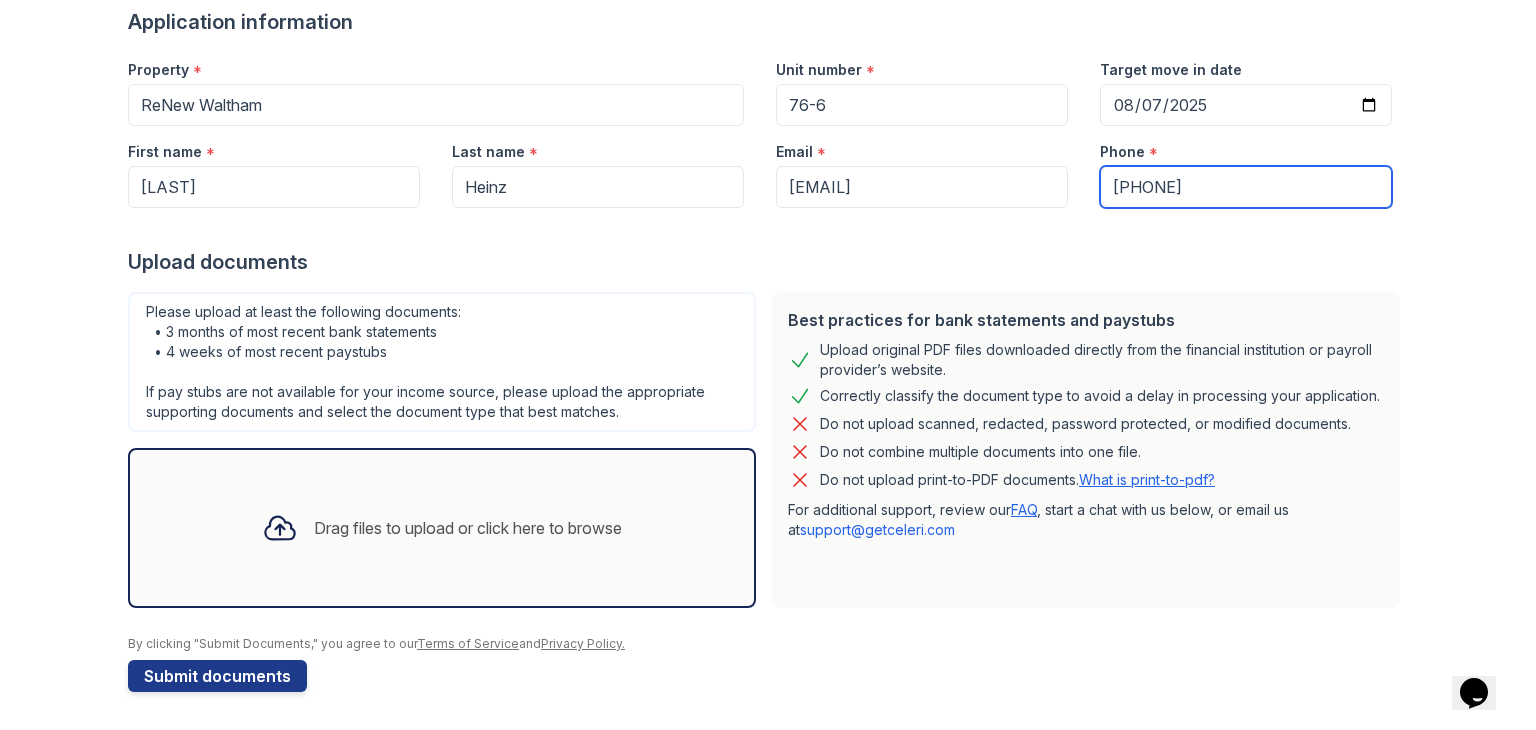 type on "[PHONE]" 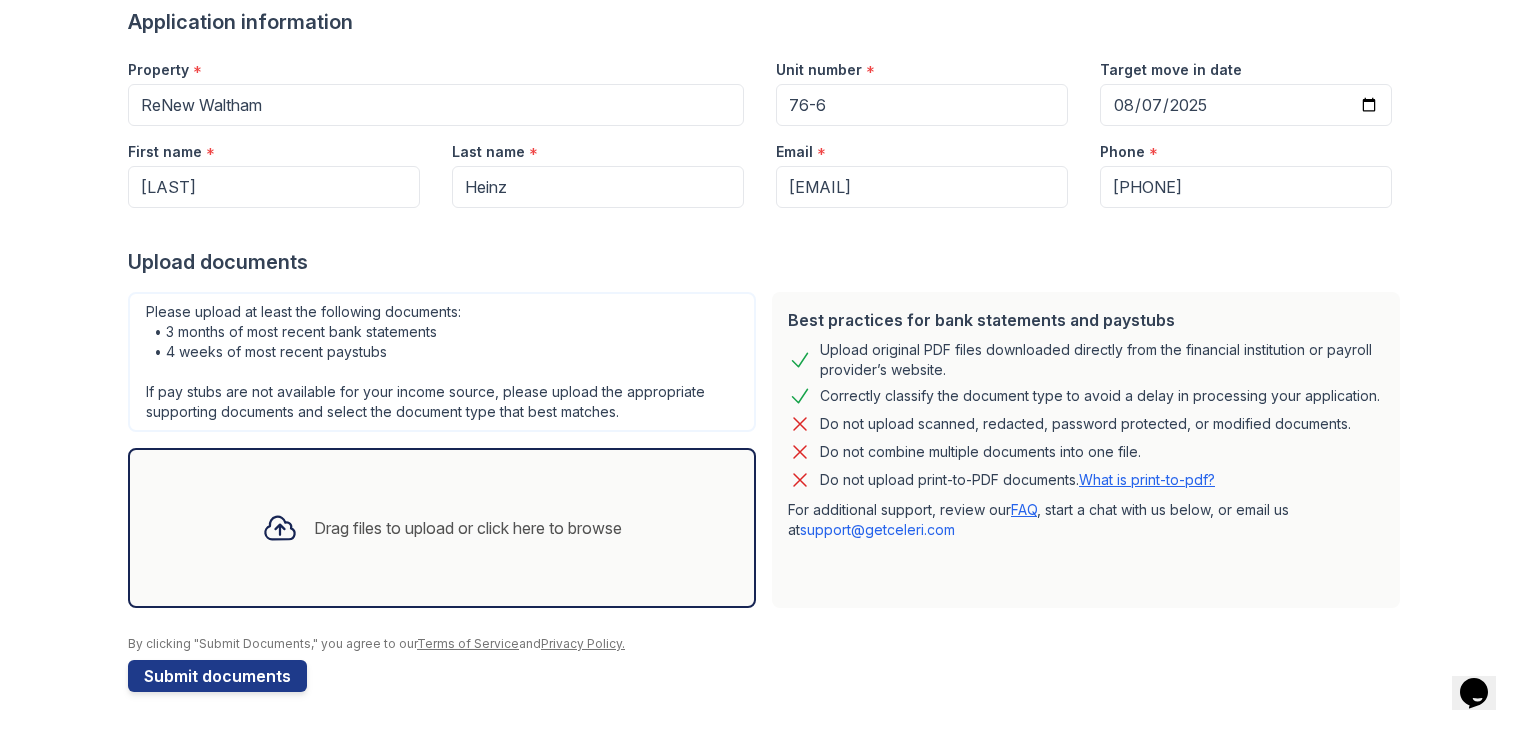 click on "Drag files to upload or click here to browse" at bounding box center [442, 528] 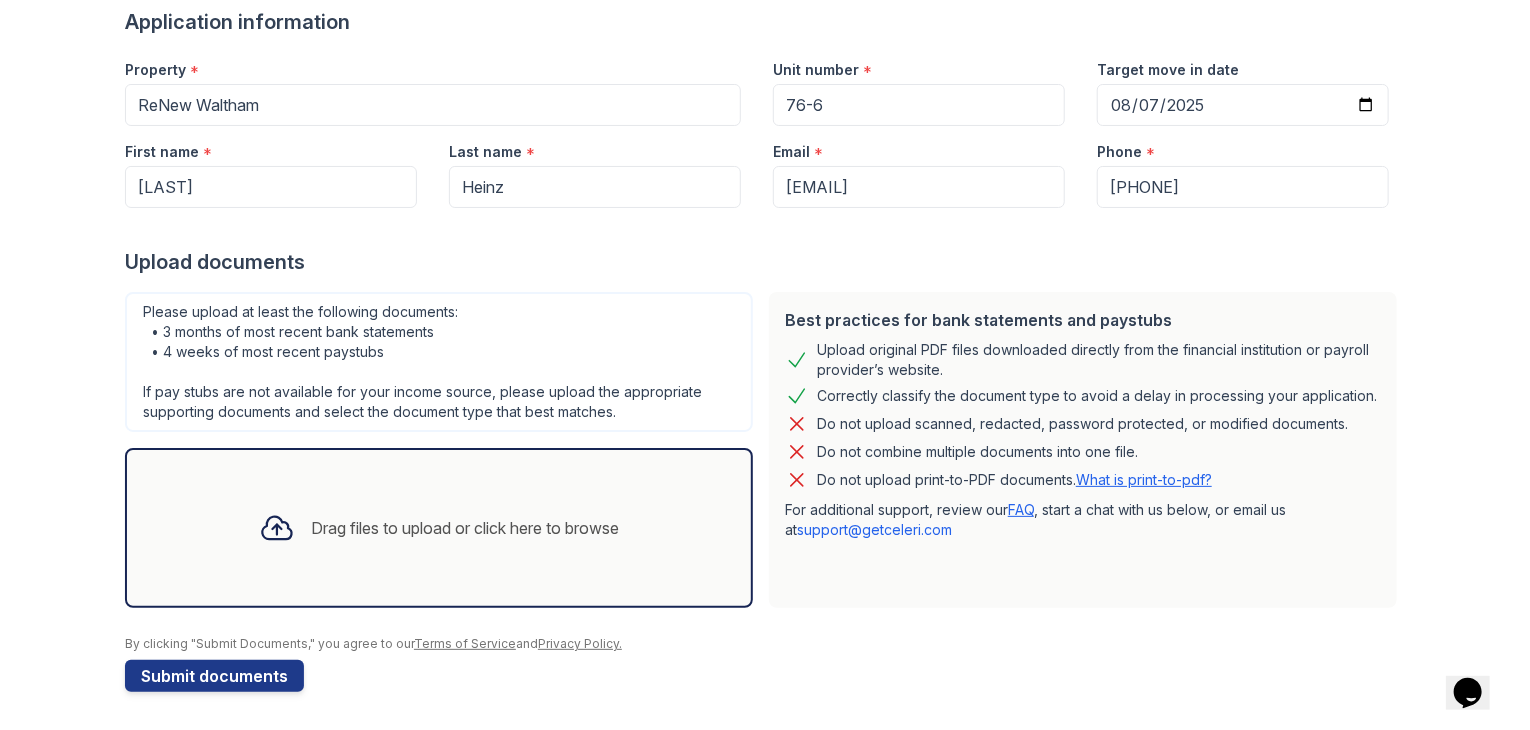 click on "Submit documents" at bounding box center [214, 676] 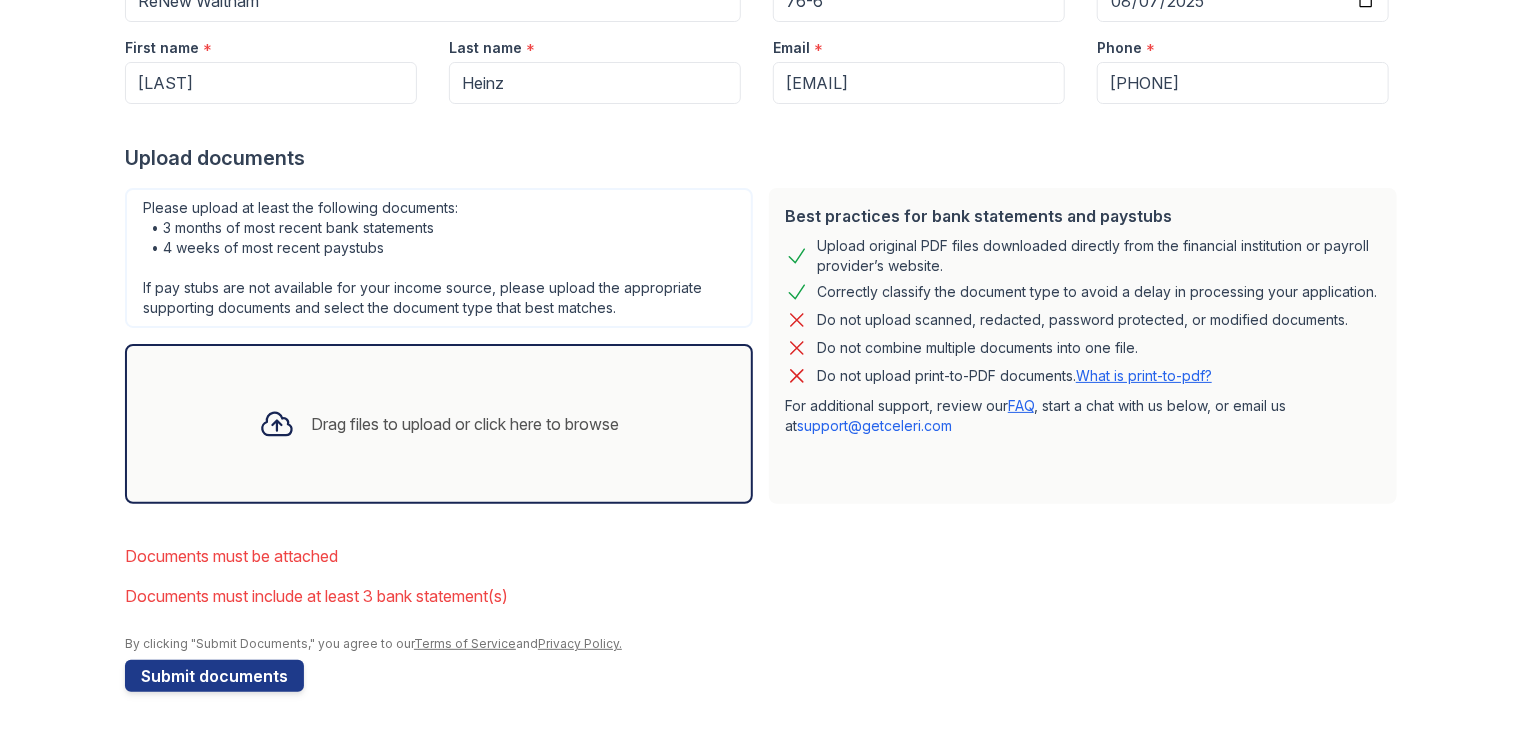 scroll, scrollTop: 320, scrollLeft: 0, axis: vertical 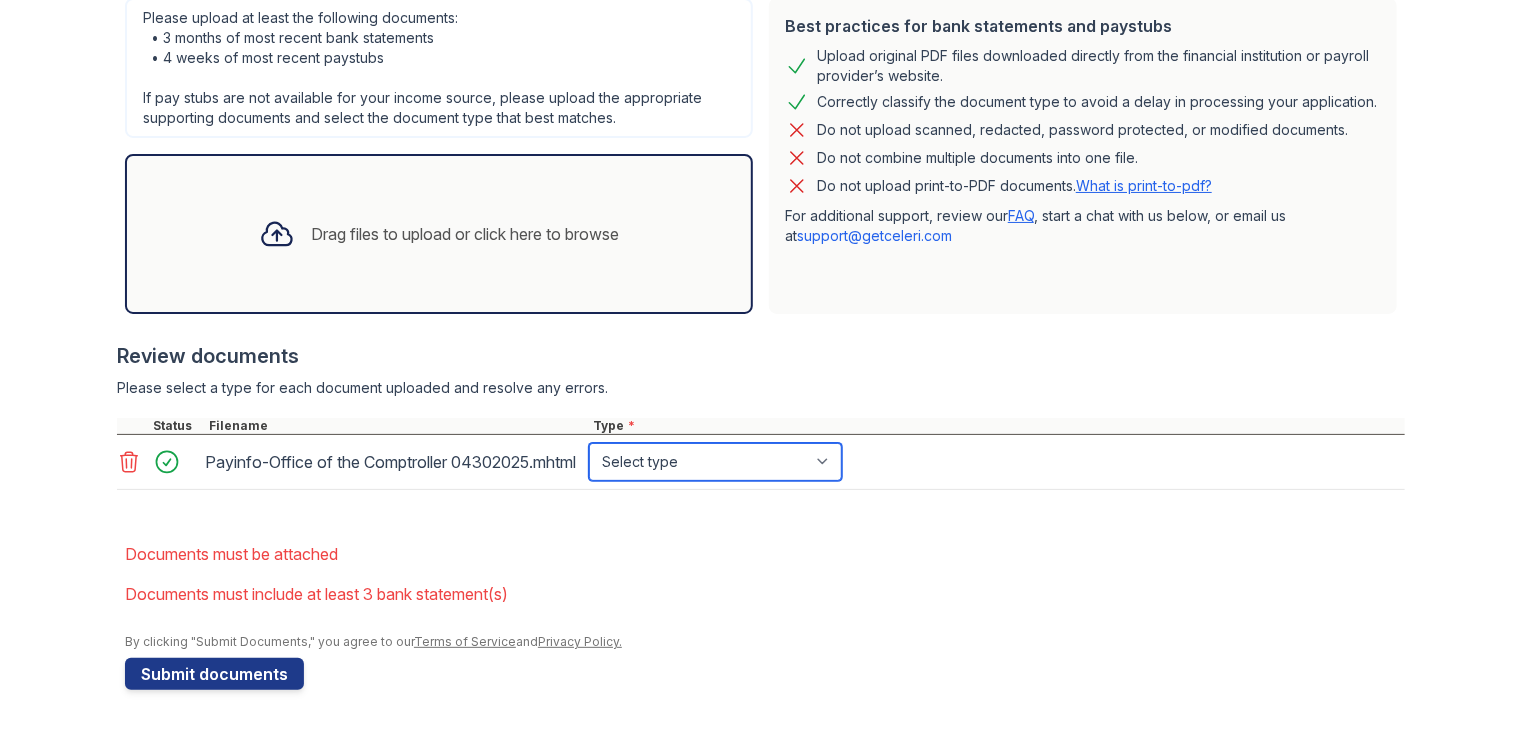 click on "Select type
Paystub
Bank Statement
Offer Letter
Tax Documents
Benefit Award Letter
Investment Account Statement
Other" at bounding box center (715, 462) 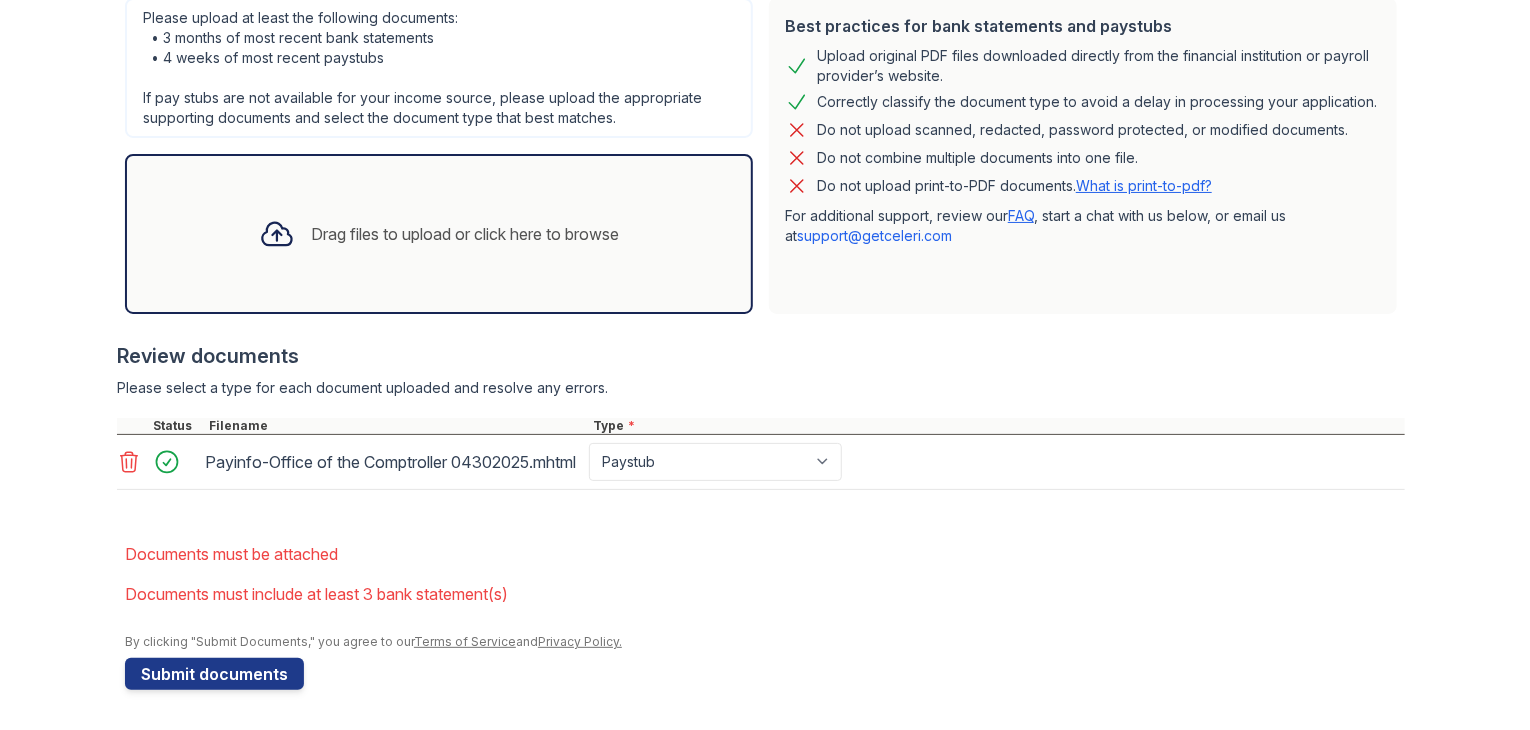 click on "Documents must be attached" at bounding box center [765, 554] 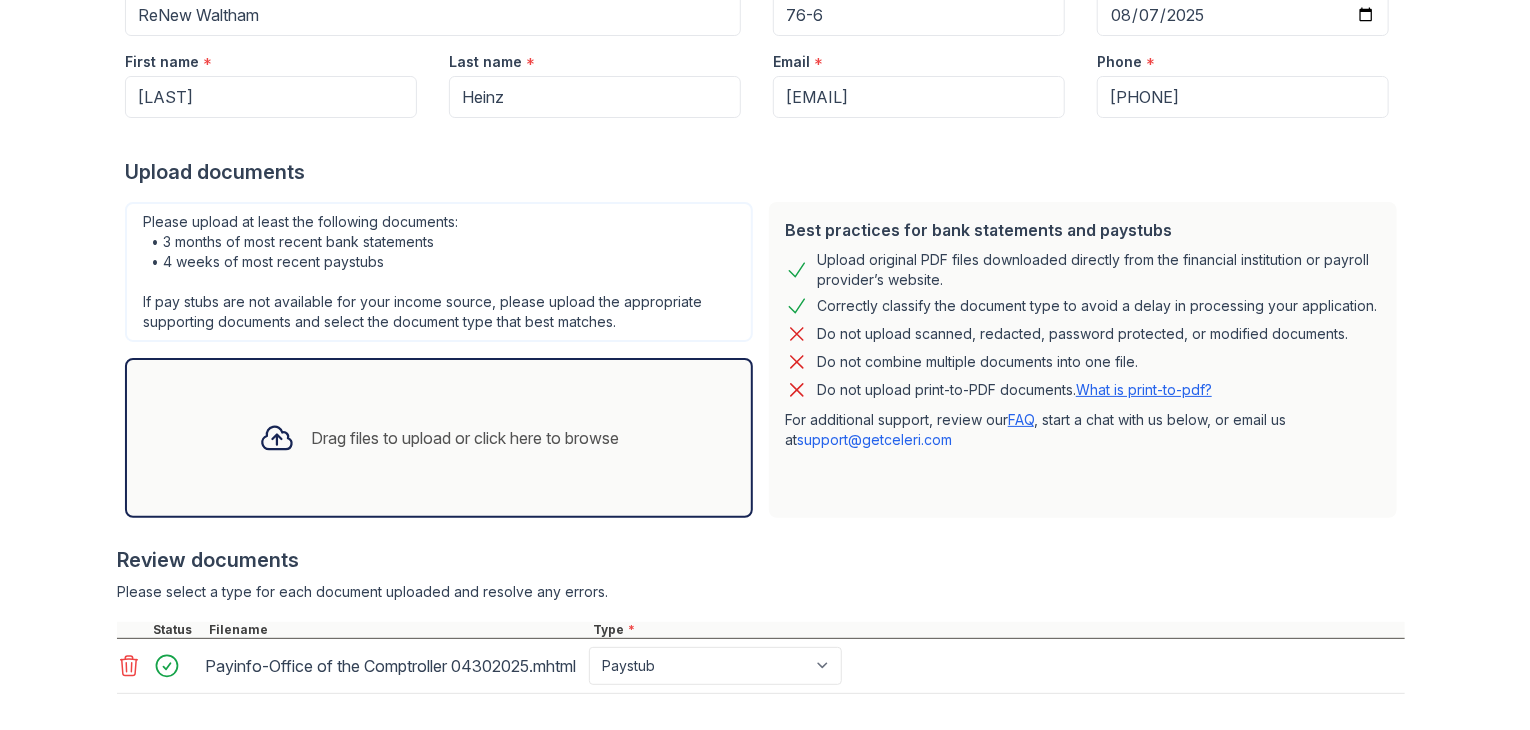 scroll, scrollTop: 301, scrollLeft: 0, axis: vertical 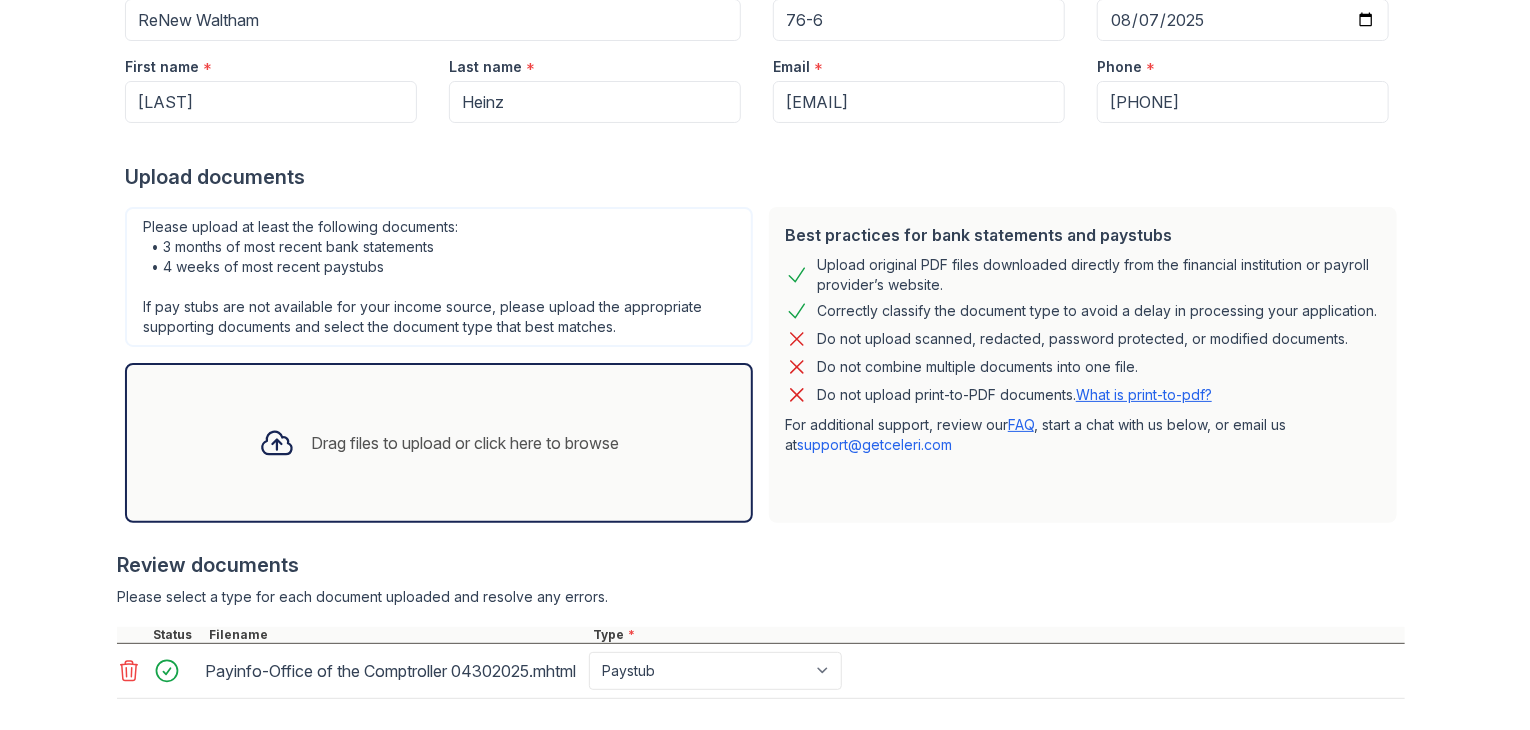 click on "Drag files to upload or click here to browse" at bounding box center (439, 443) 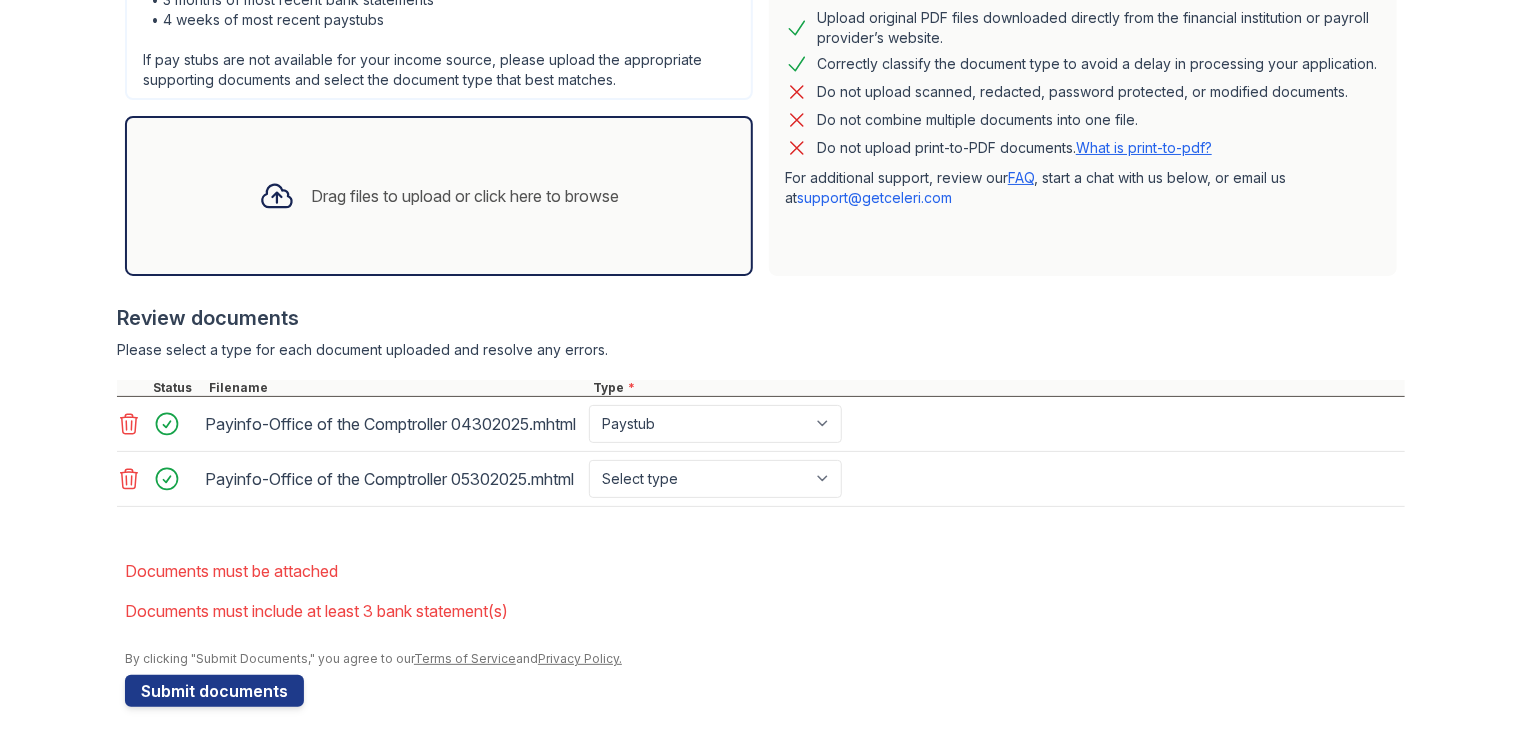 scroll, scrollTop: 555, scrollLeft: 0, axis: vertical 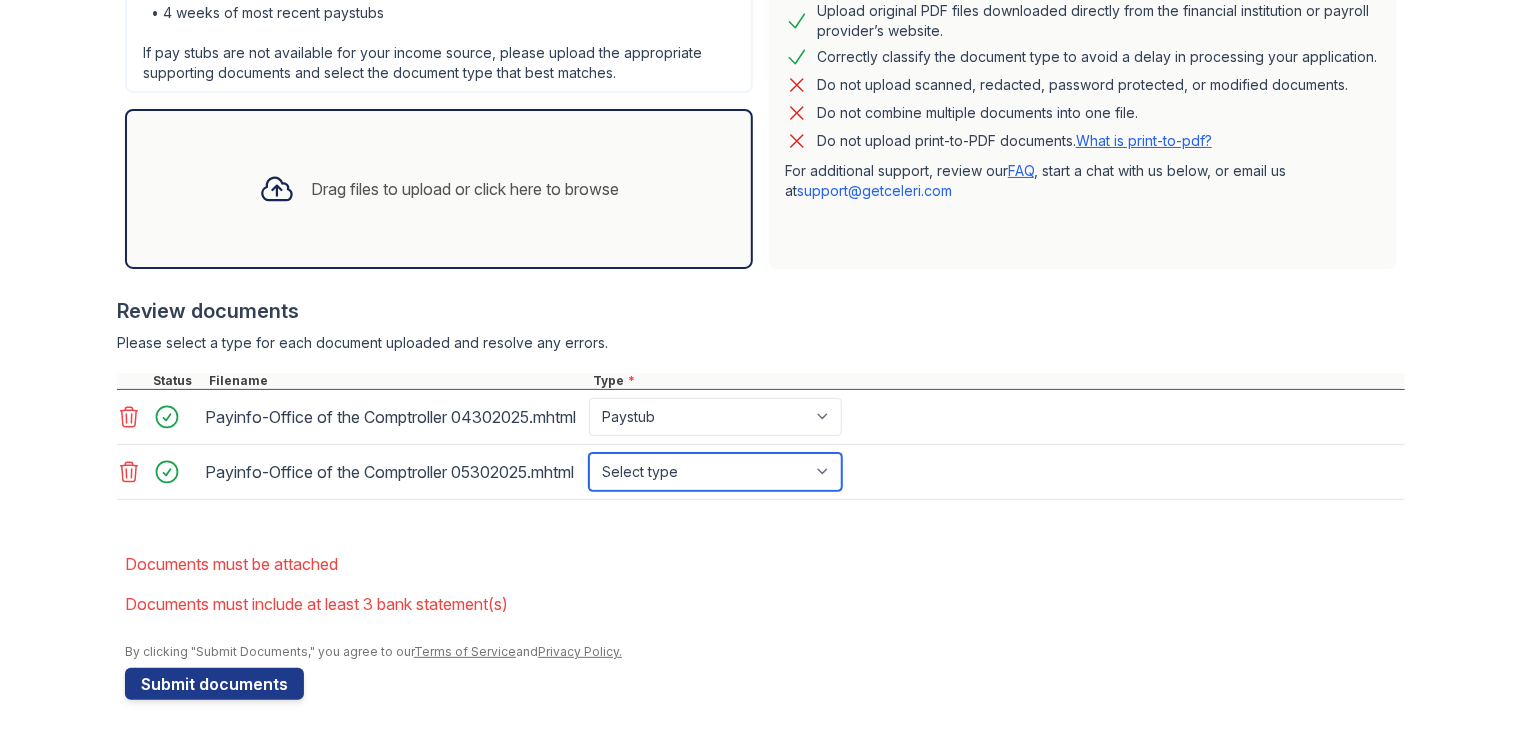 click on "Select type
Paystub
Bank Statement
Offer Letter
Tax Documents
Benefit Award Letter
Investment Account Statement
Other" at bounding box center (715, 472) 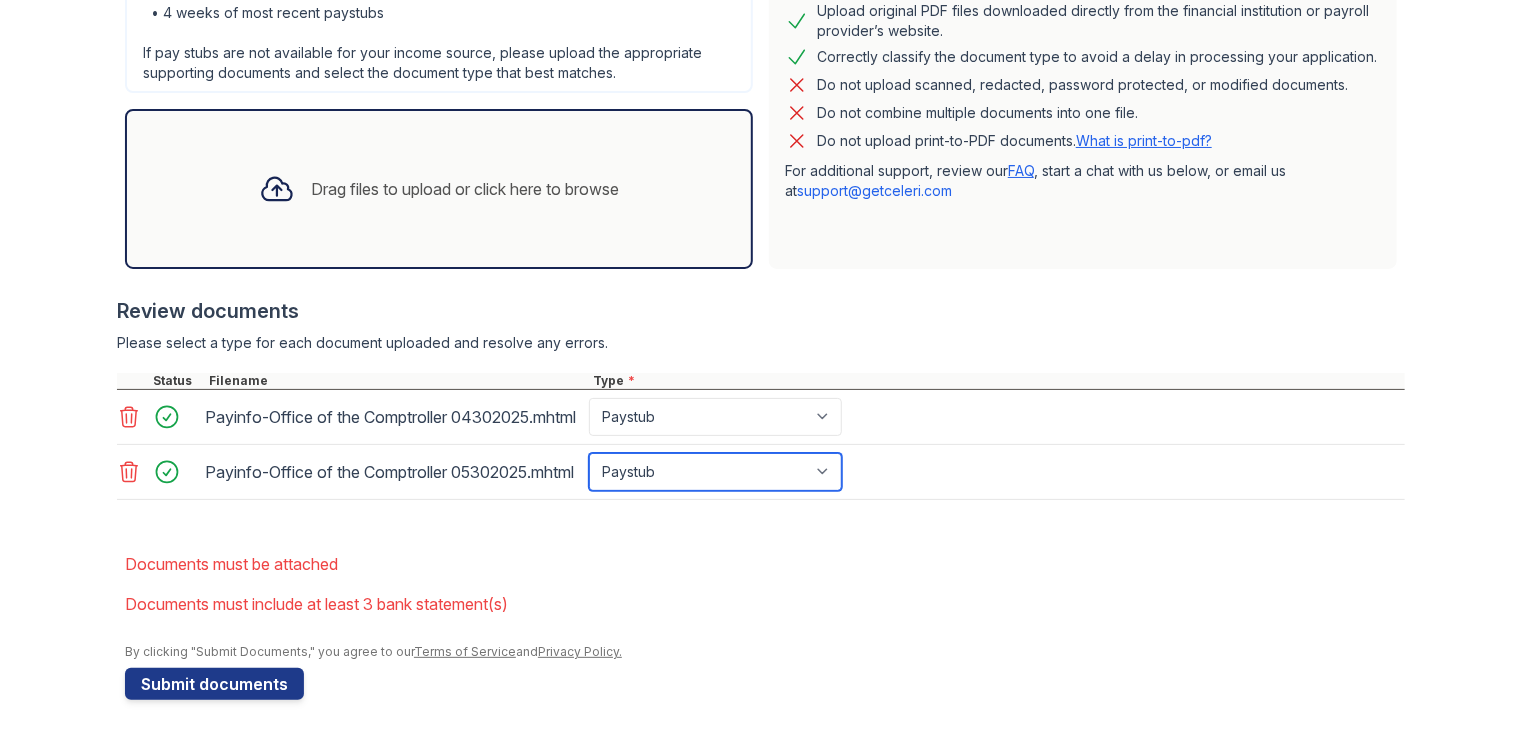 click on "Select type
Paystub
Bank Statement
Offer Letter
Tax Documents
Benefit Award Letter
Investment Account Statement
Other" at bounding box center (715, 472) 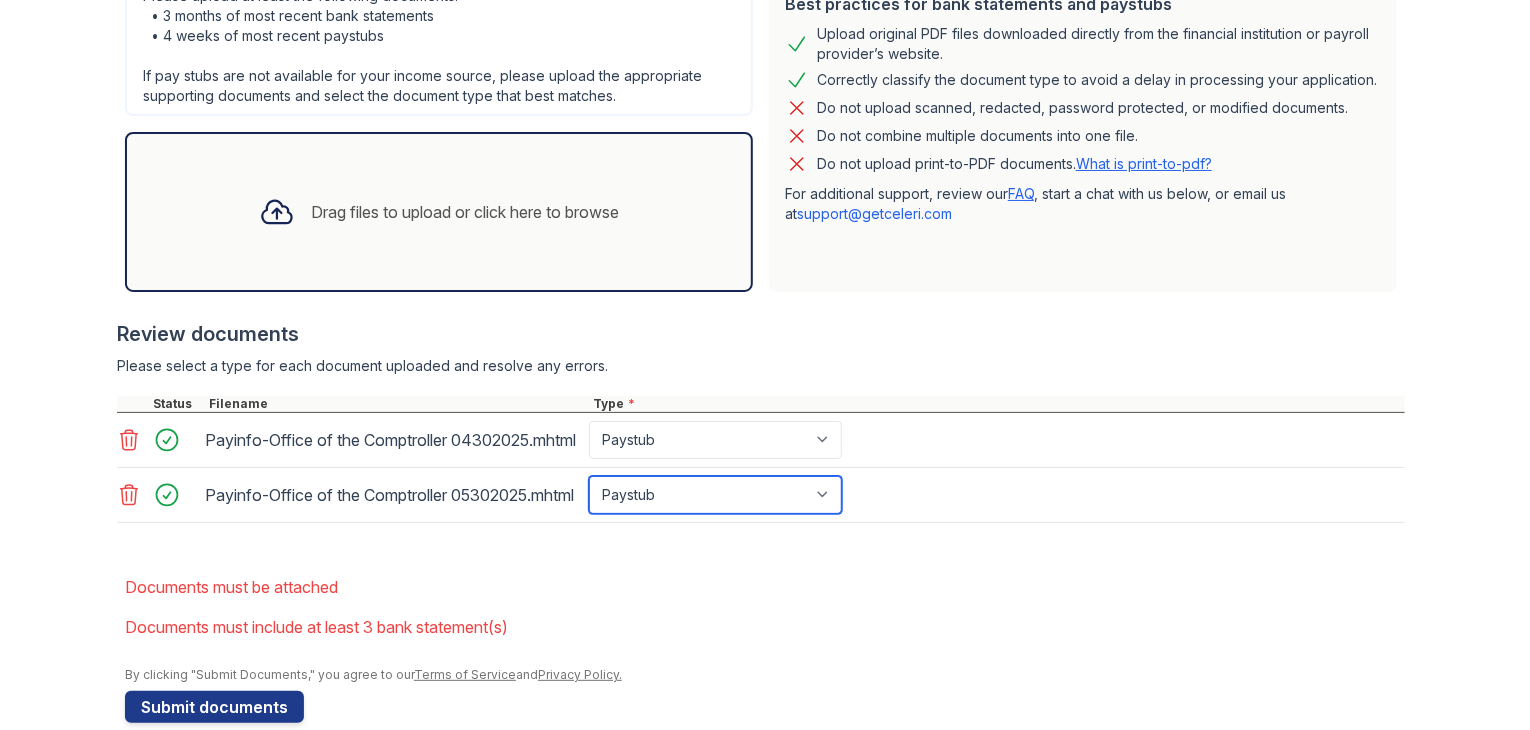 scroll, scrollTop: 530, scrollLeft: 0, axis: vertical 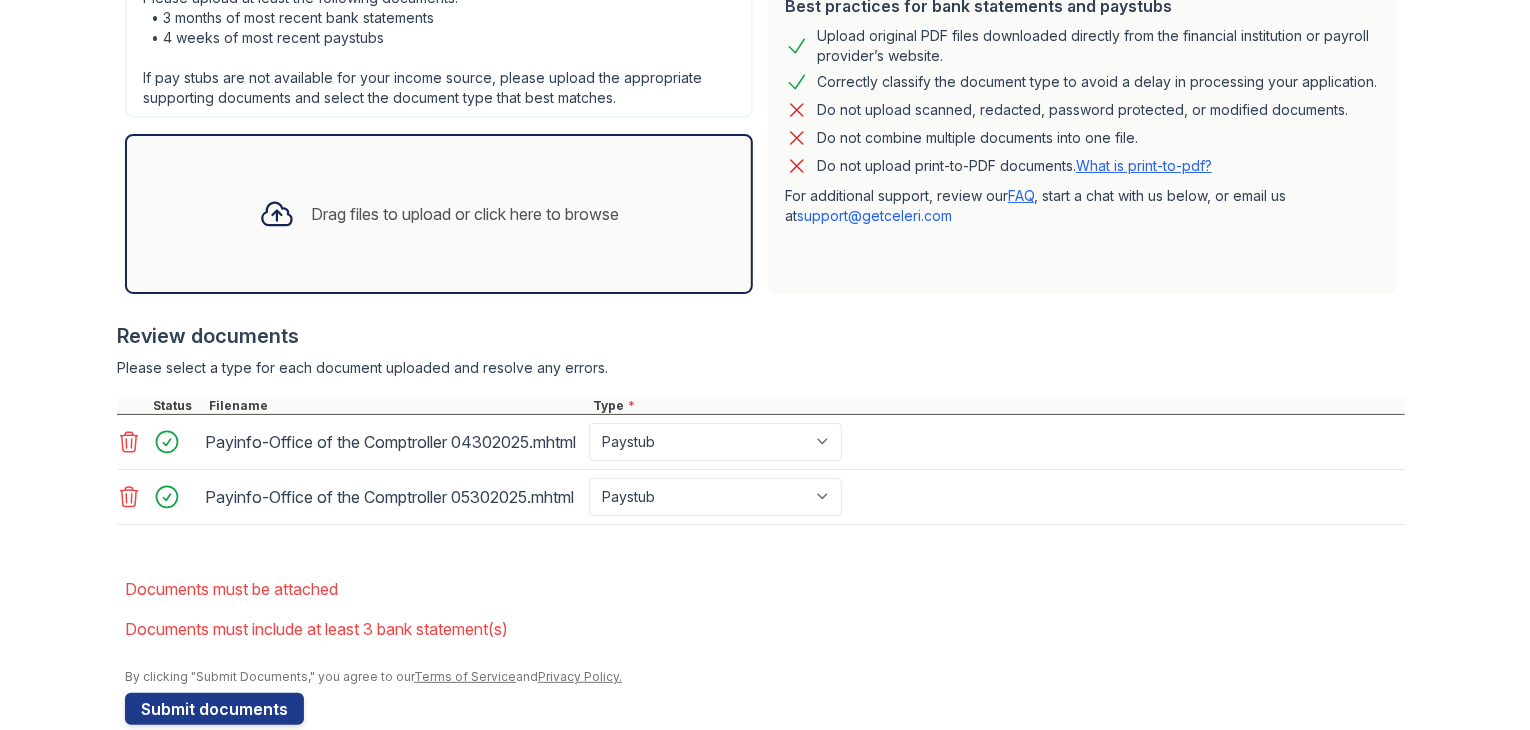 click on "Drag files to upload or click here to browse" at bounding box center (439, 214) 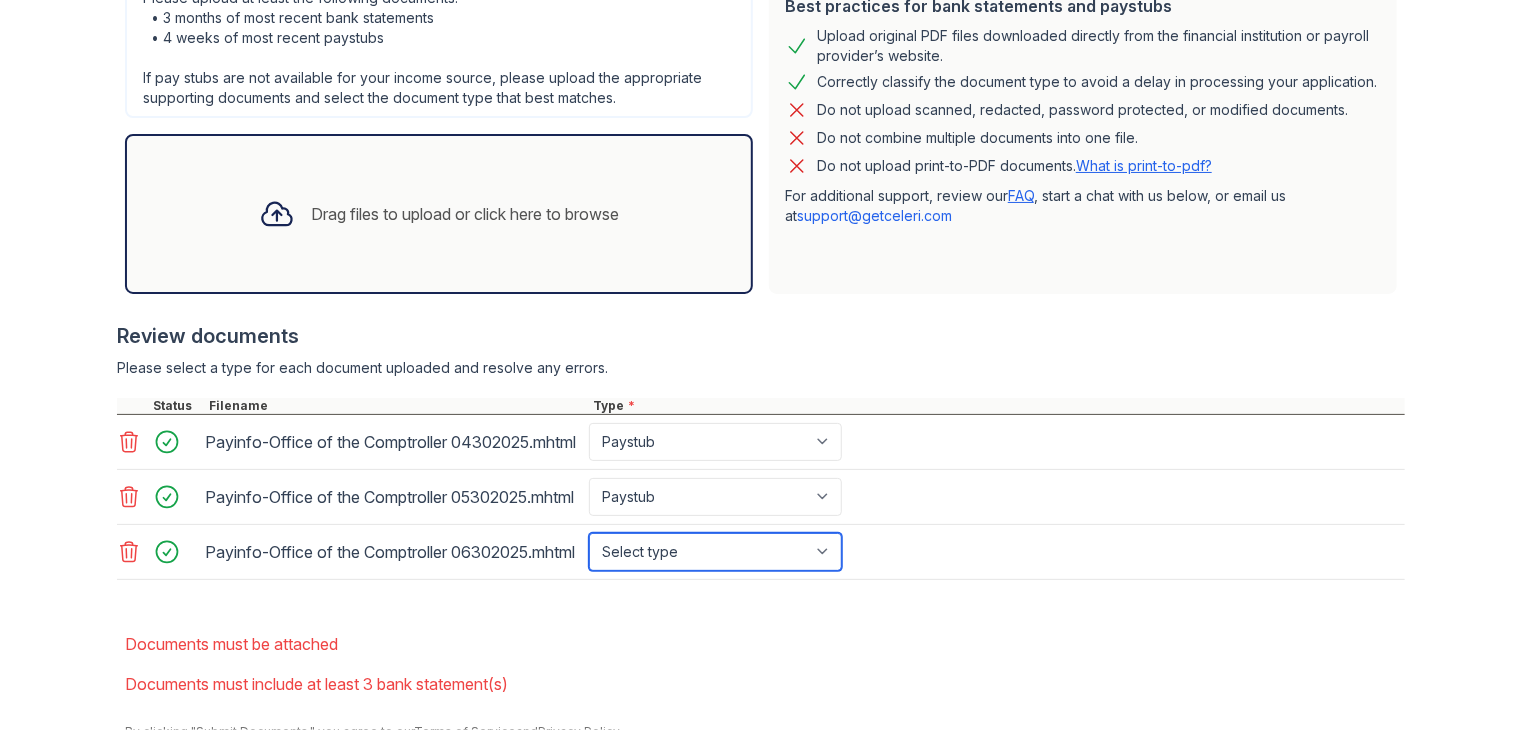 click on "Select type
Paystub
Bank Statement
Offer Letter
Tax Documents
Benefit Award Letter
Investment Account Statement
Other" at bounding box center [715, 552] 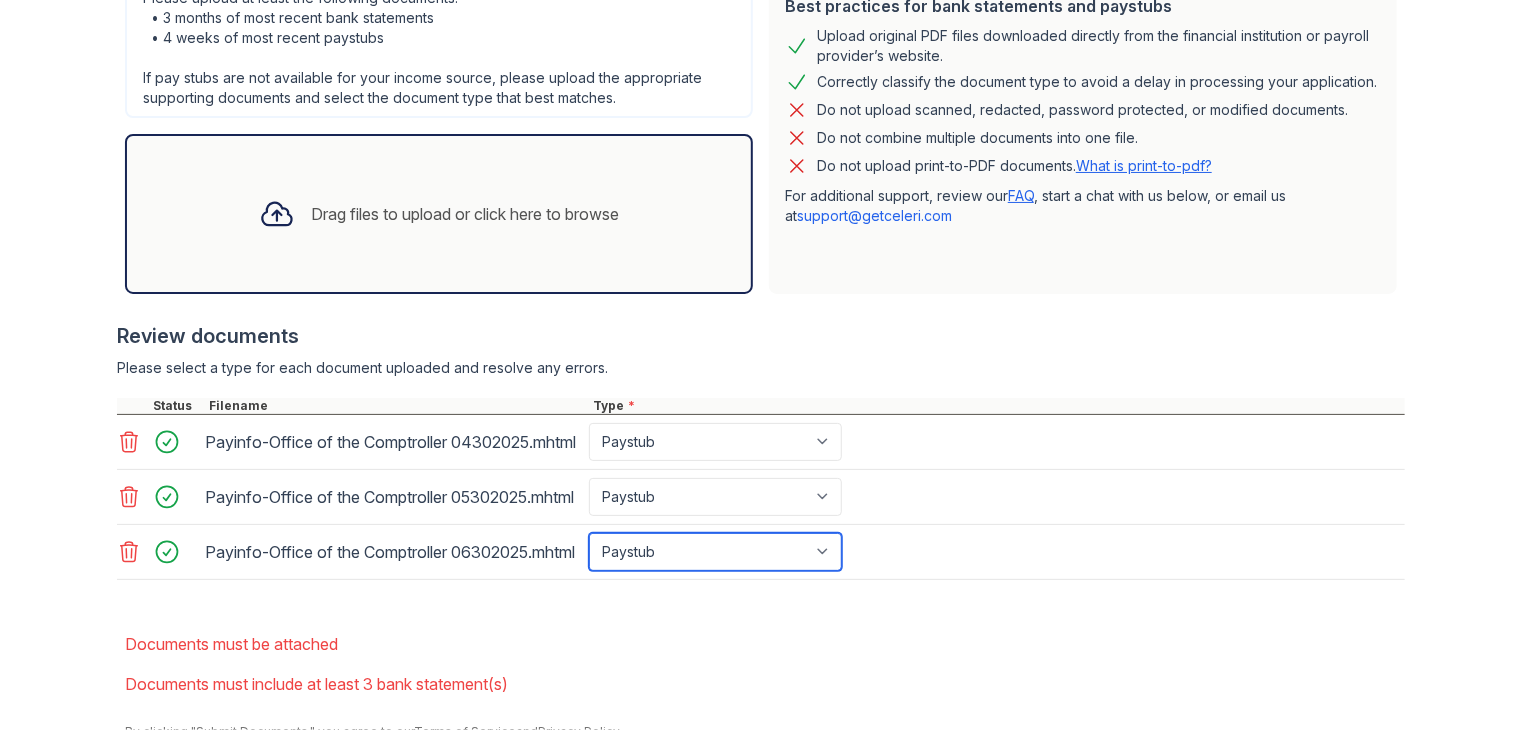click on "Select type
Paystub
Bank Statement
Offer Letter
Tax Documents
Benefit Award Letter
Investment Account Statement
Other" at bounding box center [715, 552] 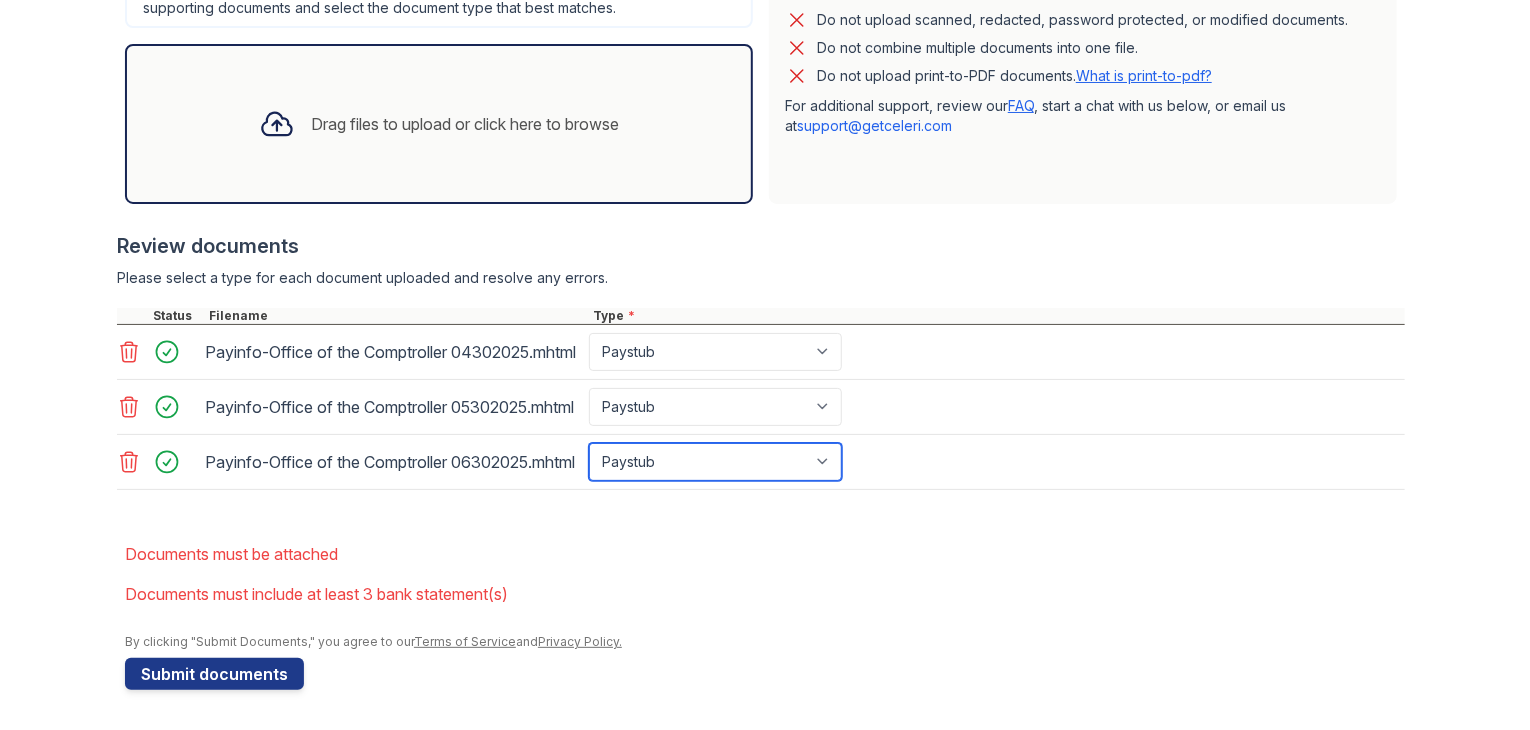 scroll, scrollTop: 672, scrollLeft: 0, axis: vertical 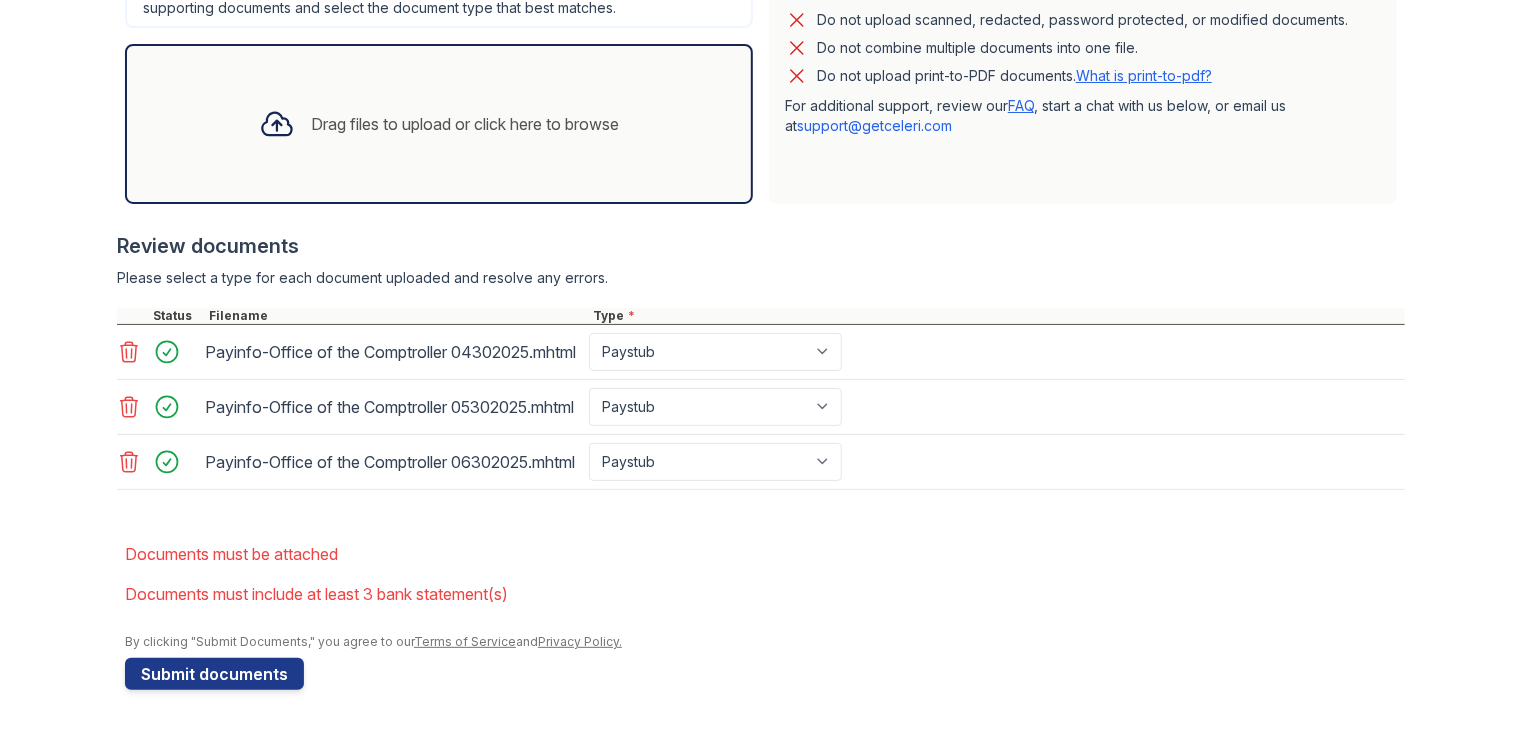click on "Drag files to upload or click here to browse" at bounding box center (465, 124) 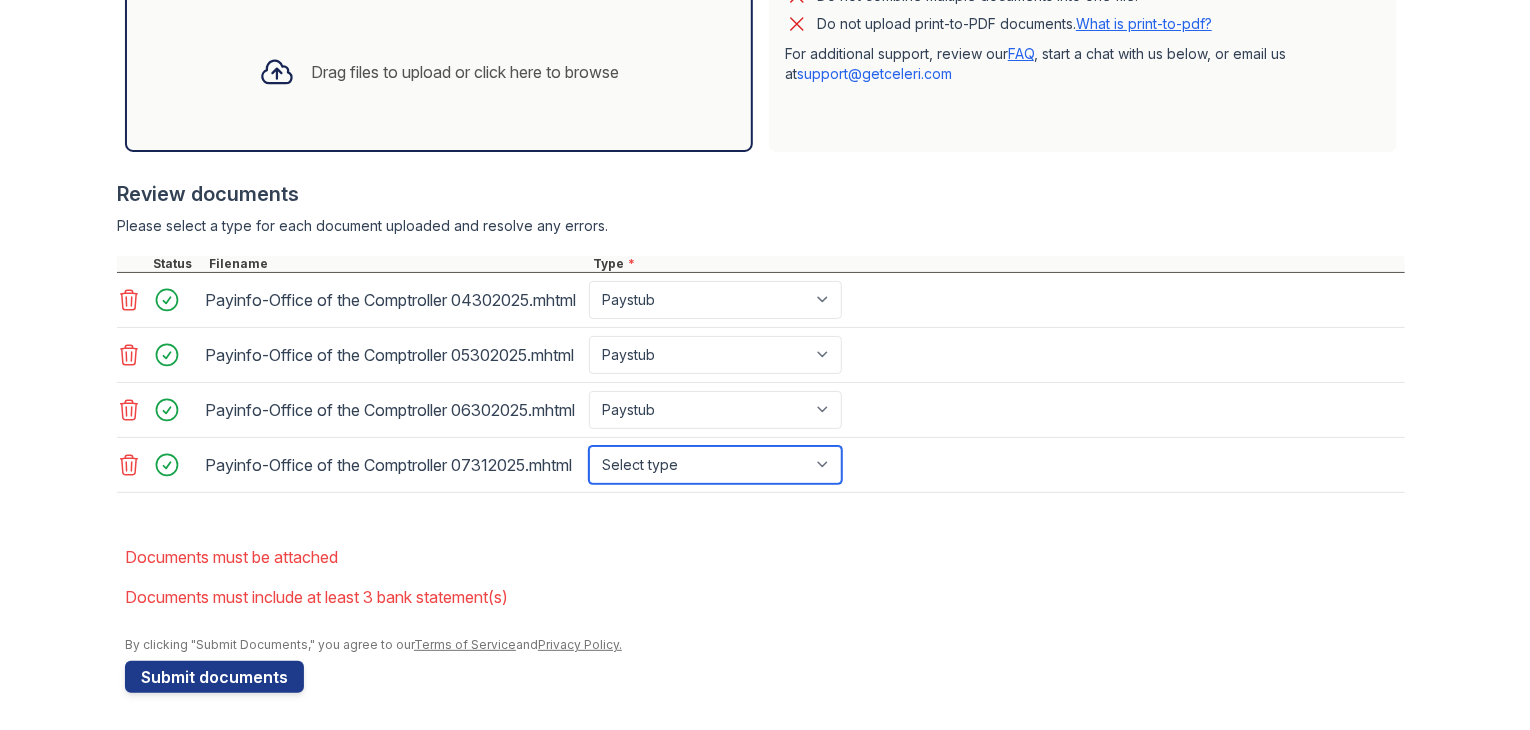 click on "Select type
Paystub
Bank Statement
Offer Letter
Tax Documents
Benefit Award Letter
Investment Account Statement
Other" at bounding box center (715, 465) 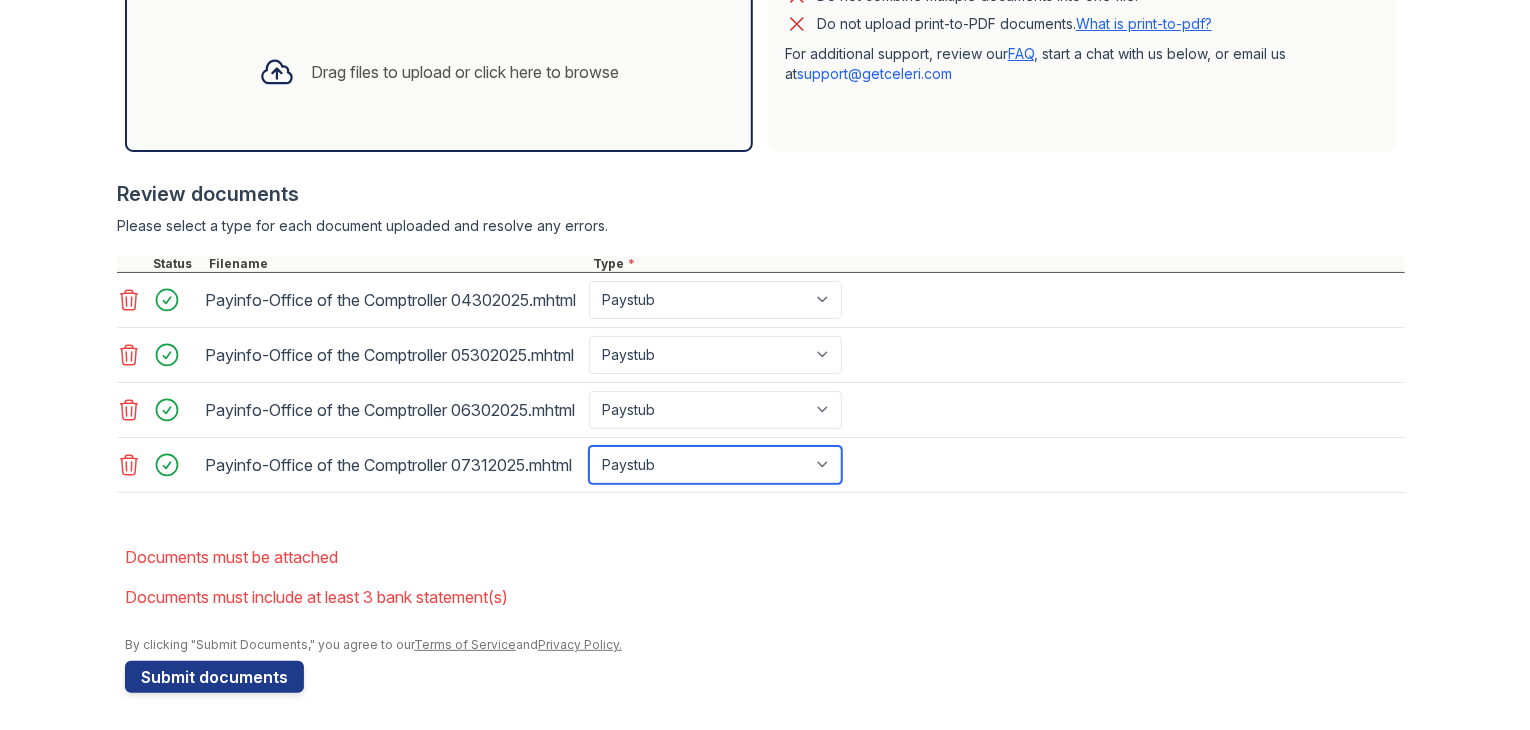 scroll, scrollTop: 744, scrollLeft: 0, axis: vertical 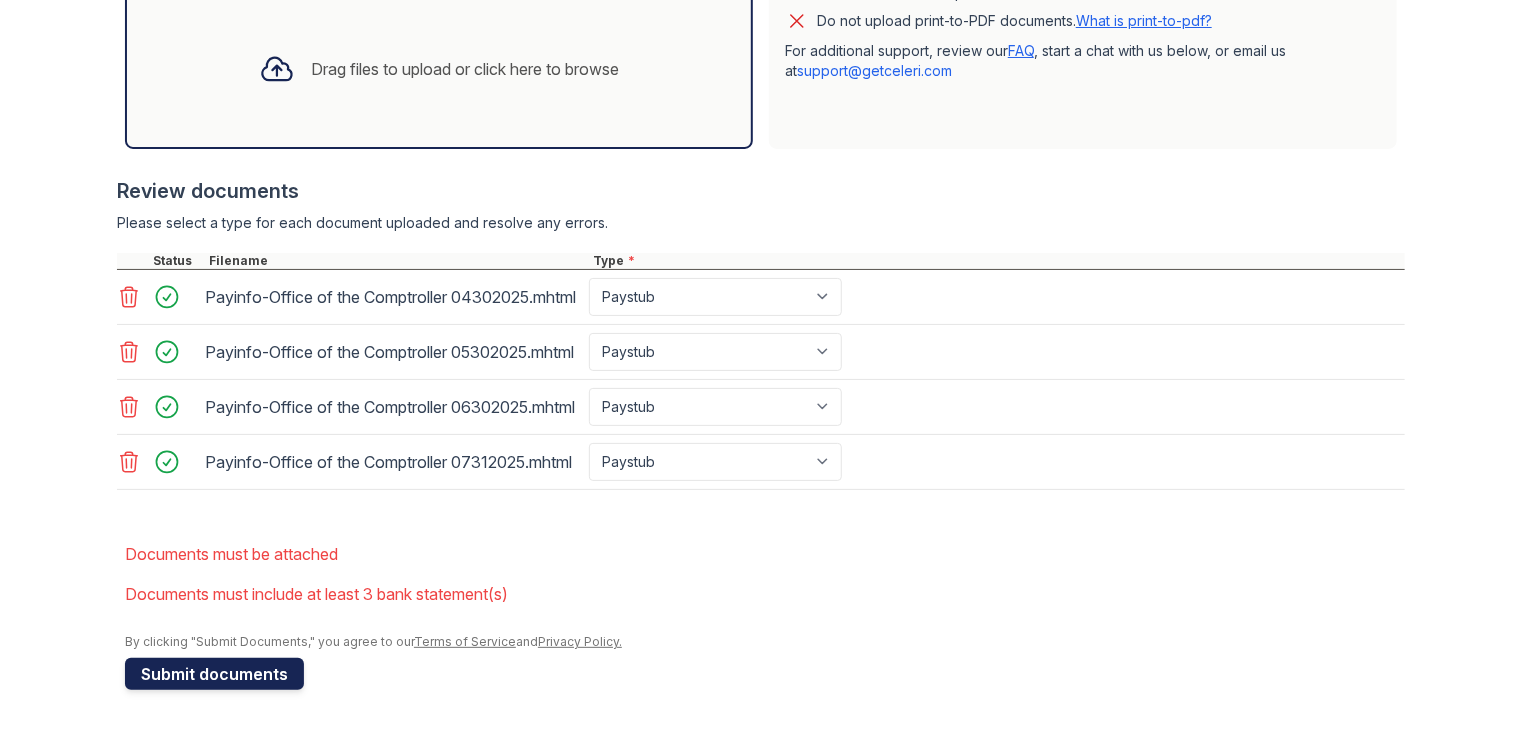 click on "Submit documents" at bounding box center (214, 674) 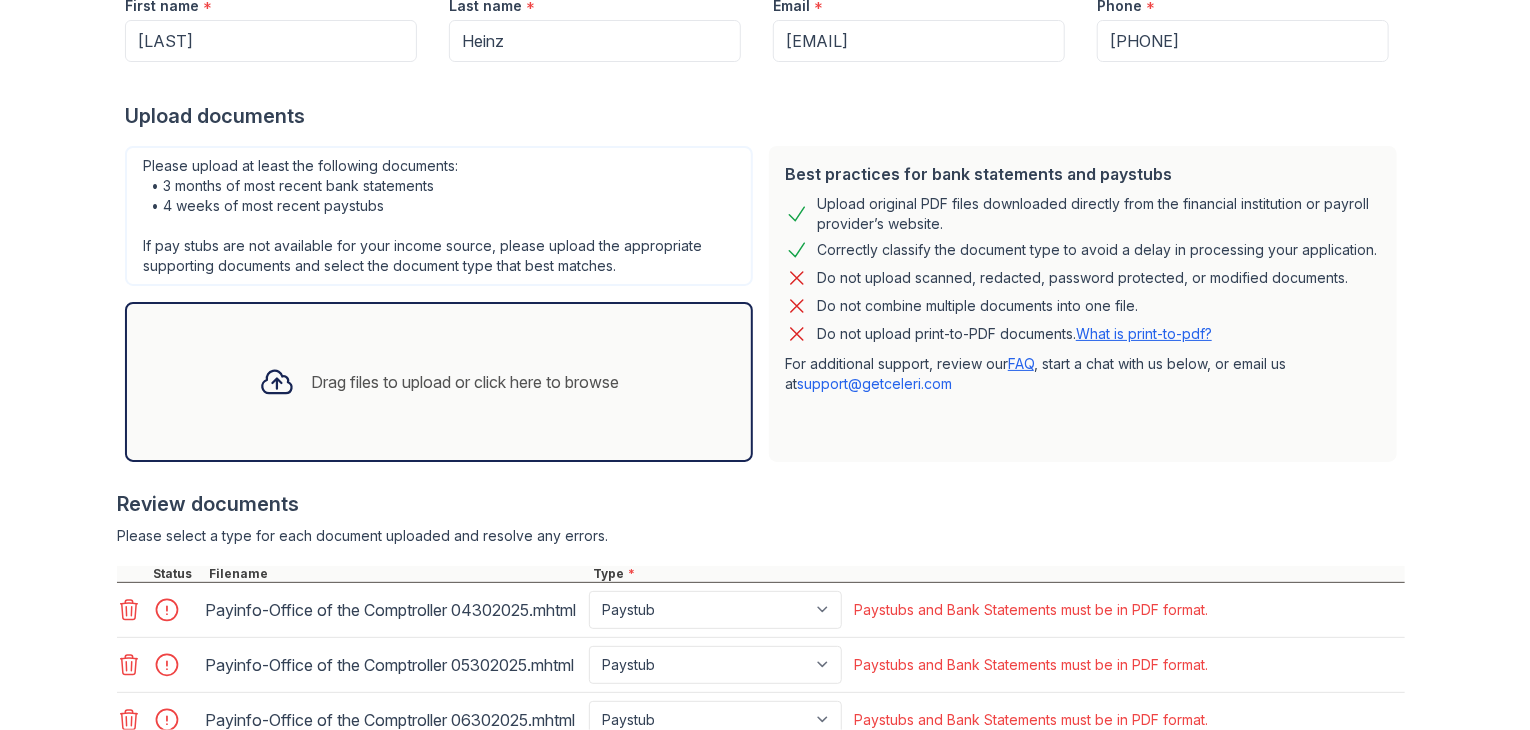 scroll, scrollTop: 361, scrollLeft: 0, axis: vertical 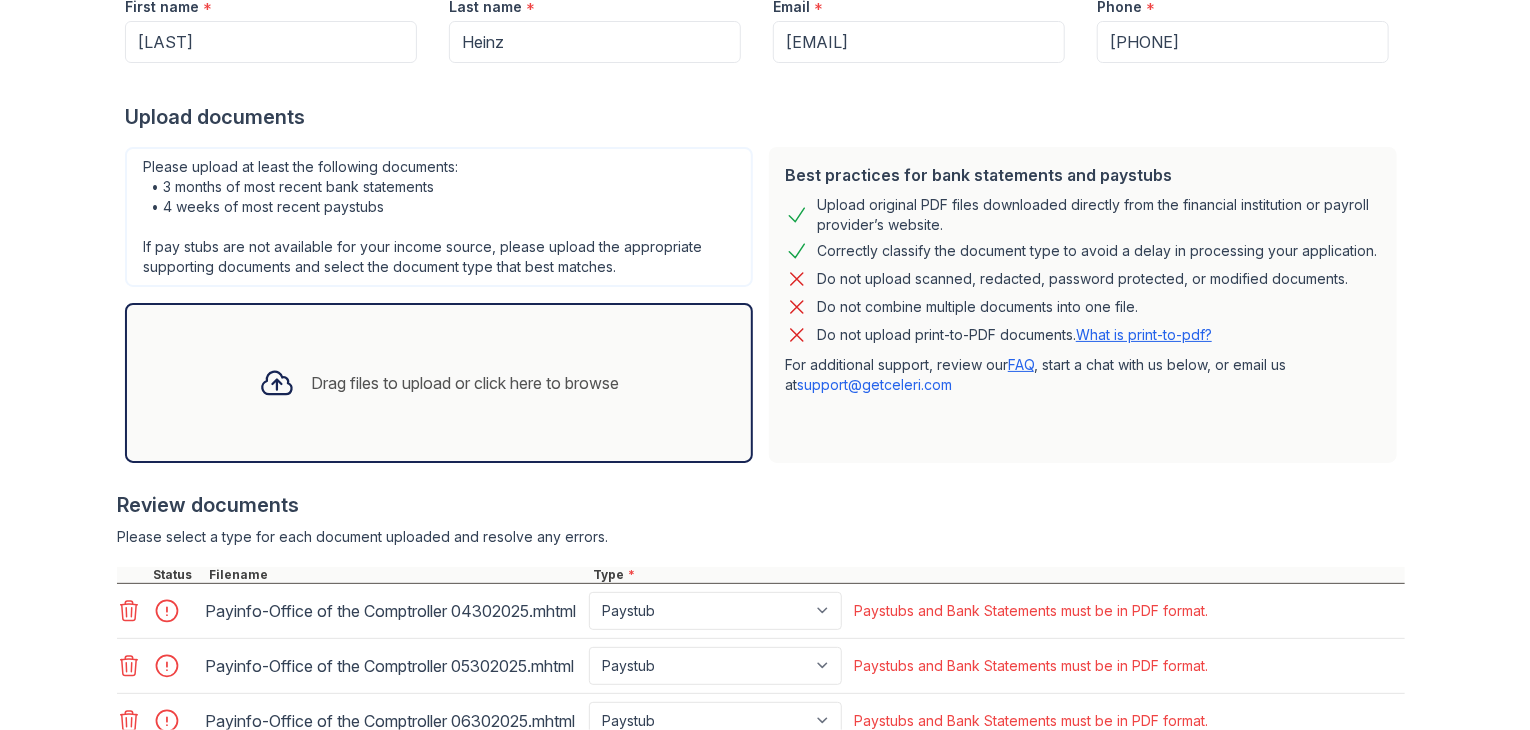click on "Drag files to upload or click here to browse" at bounding box center [439, 383] 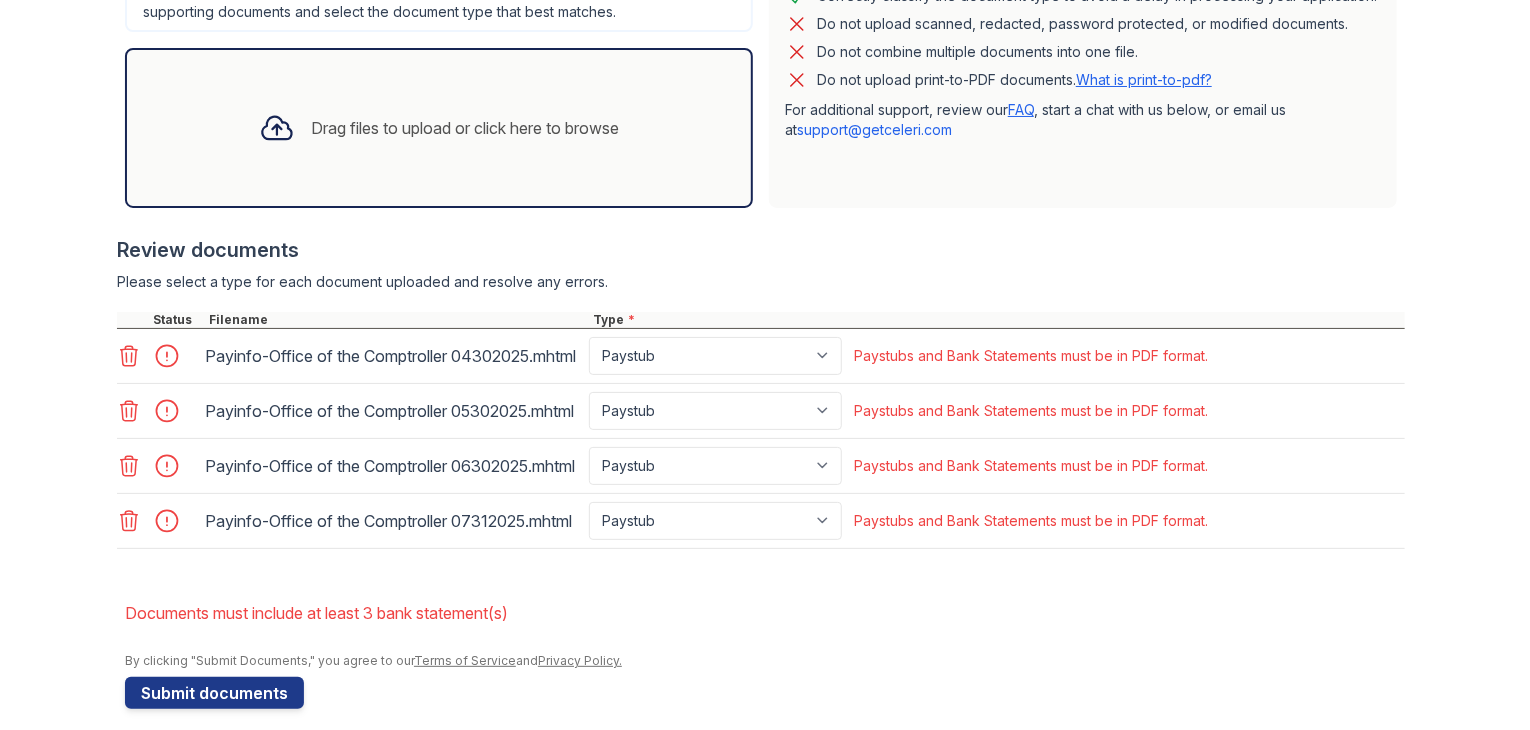 scroll, scrollTop: 652, scrollLeft: 0, axis: vertical 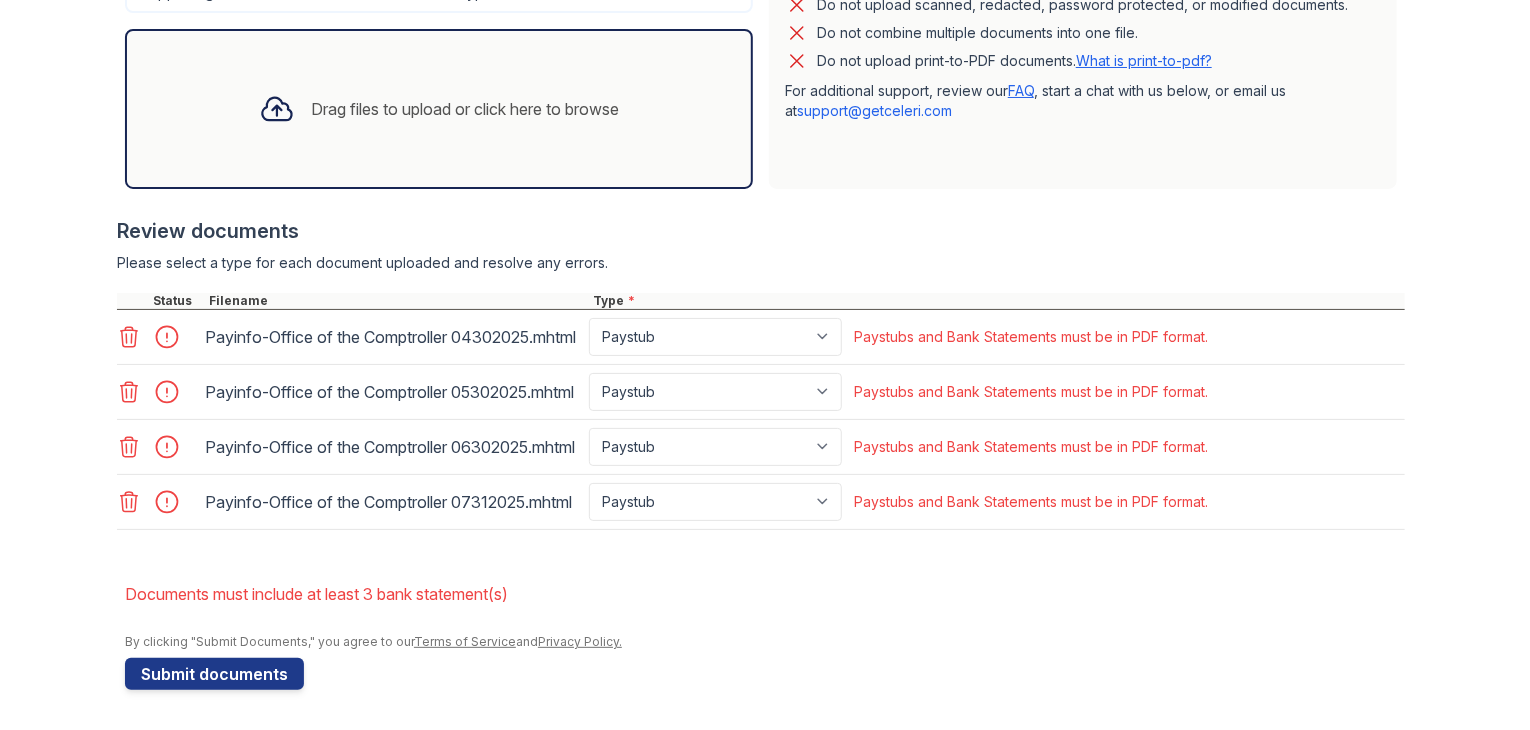 click 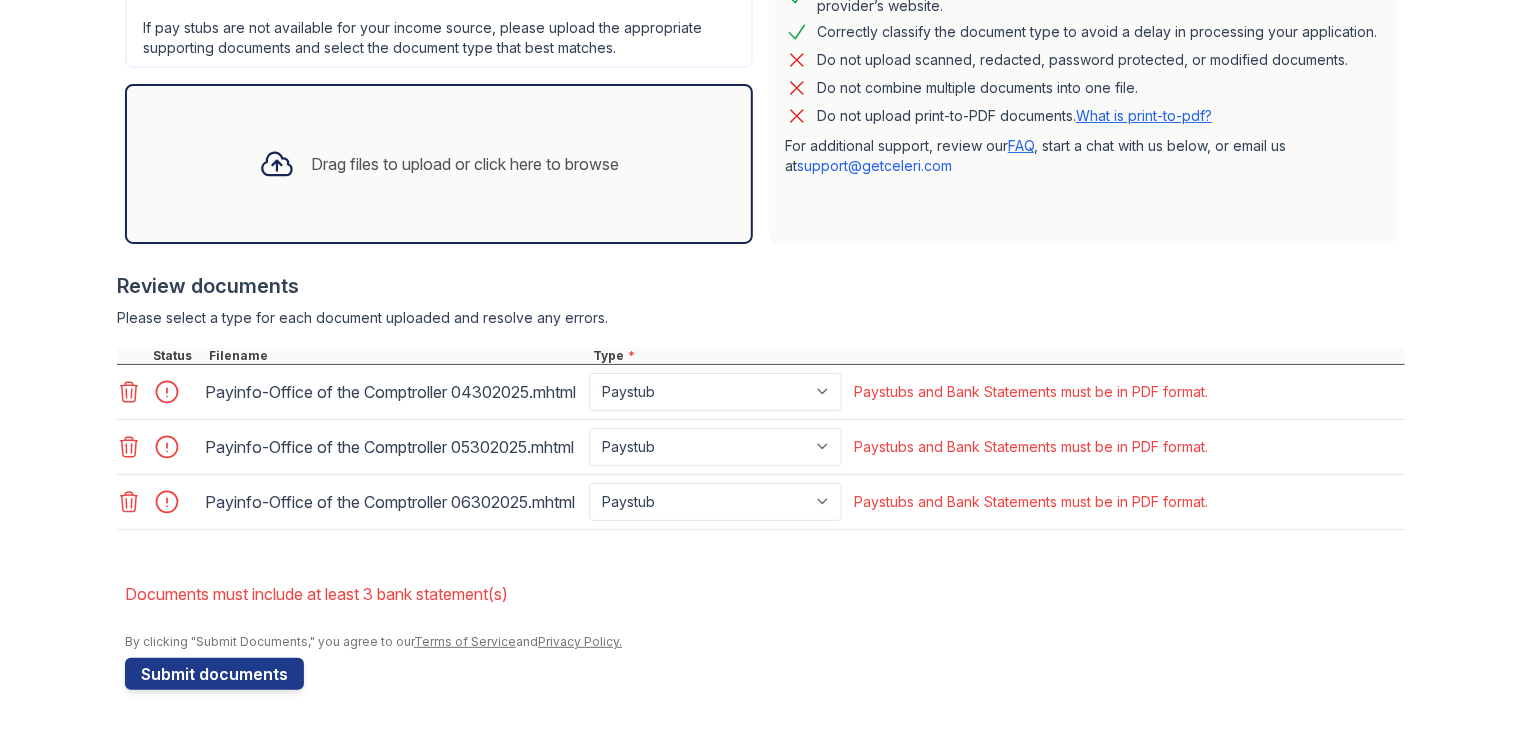 scroll, scrollTop: 632, scrollLeft: 0, axis: vertical 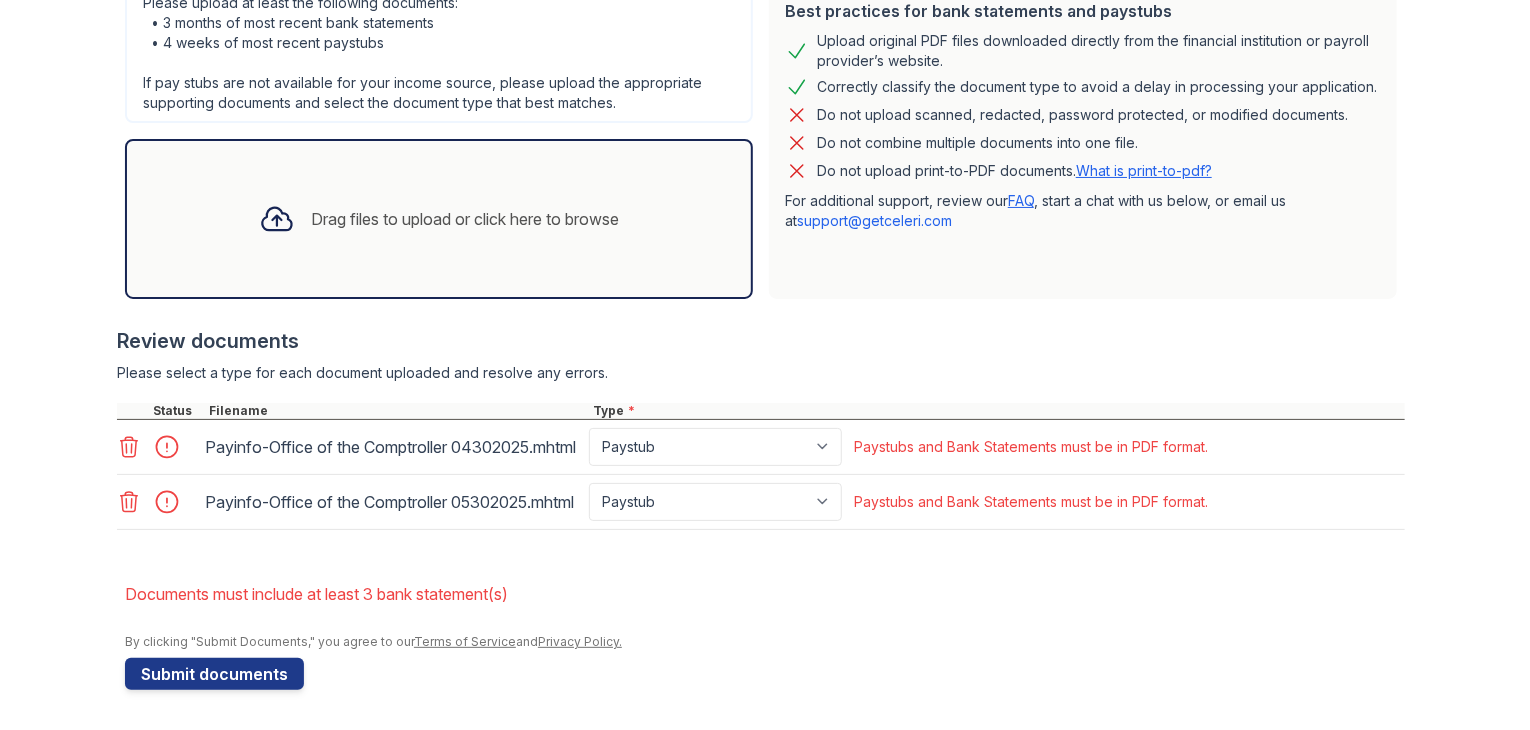click 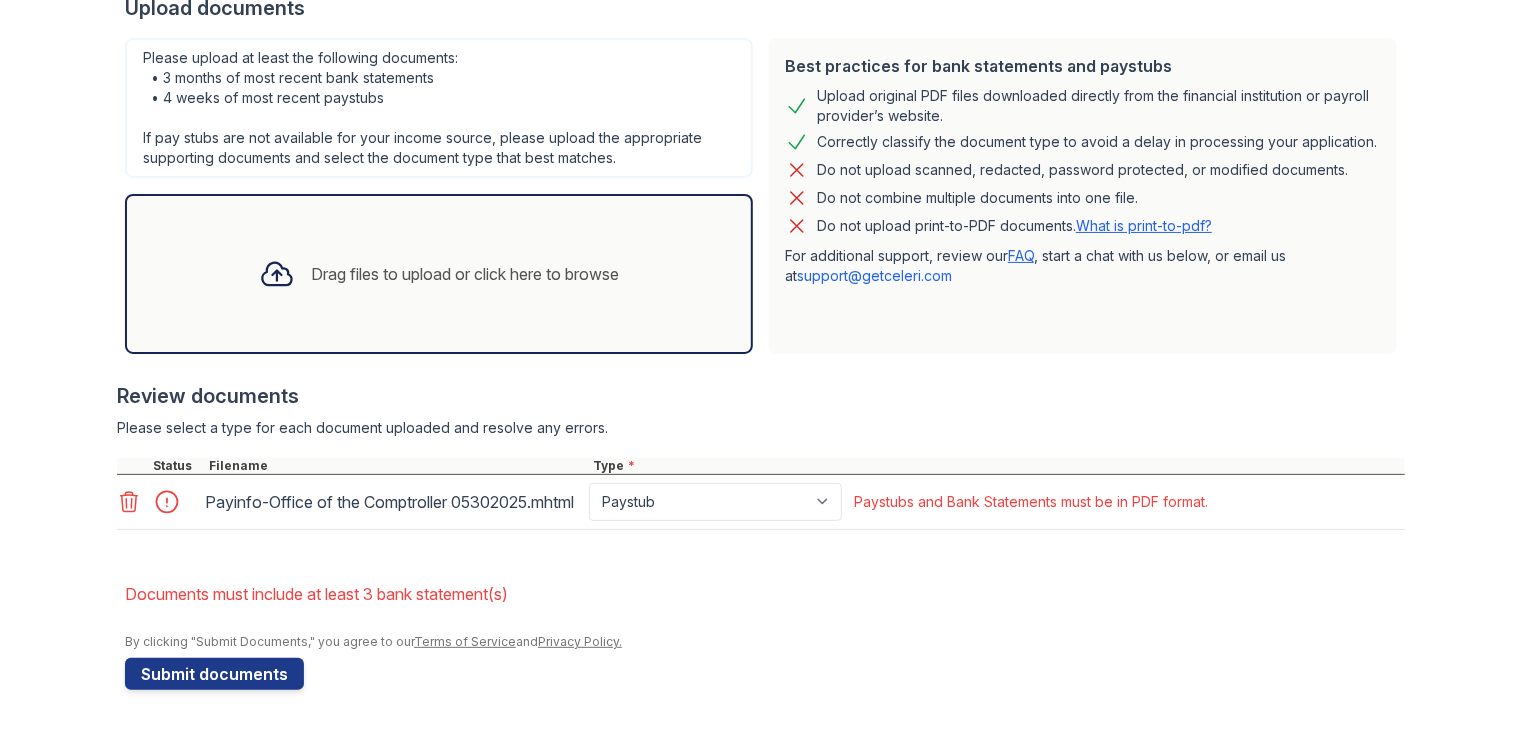 click 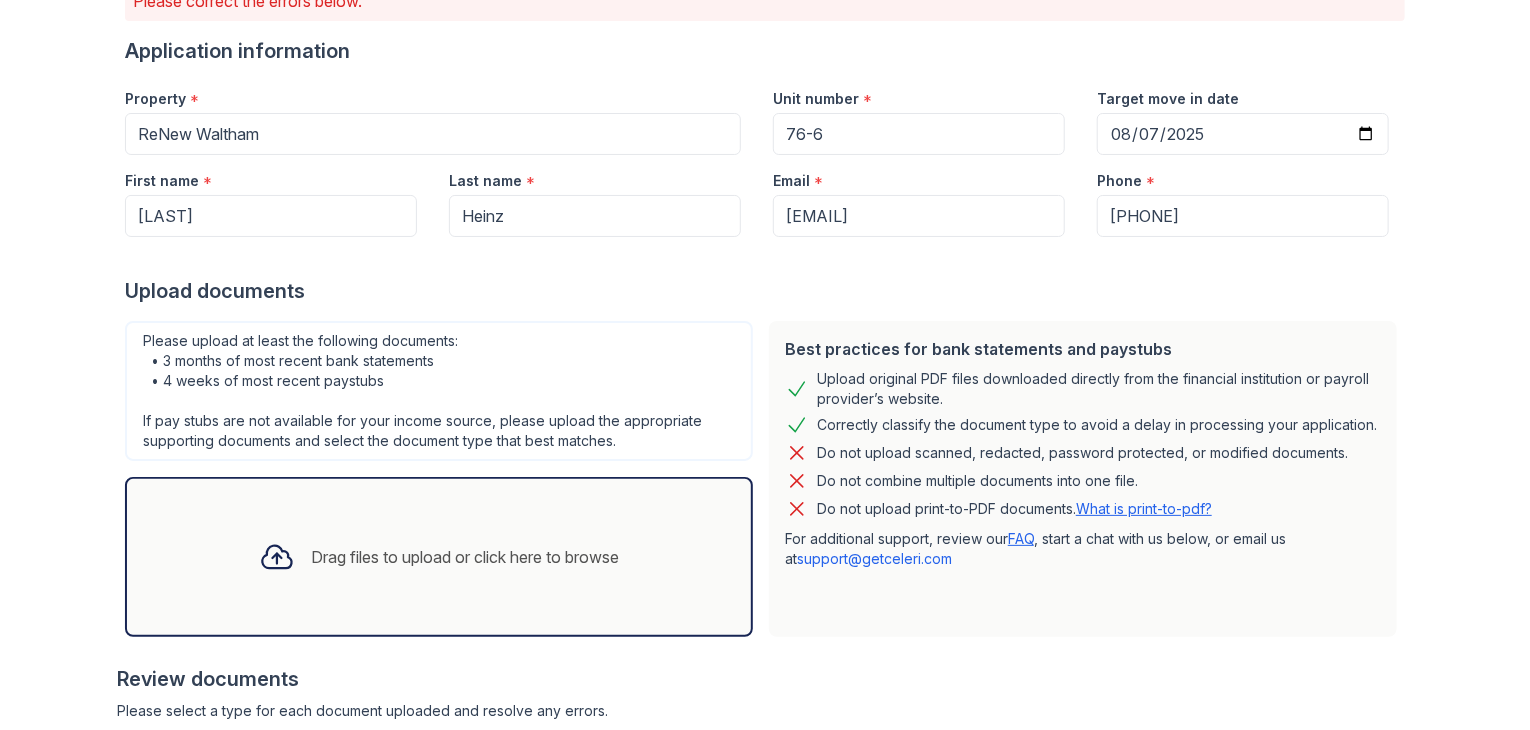 scroll, scrollTop: 186, scrollLeft: 0, axis: vertical 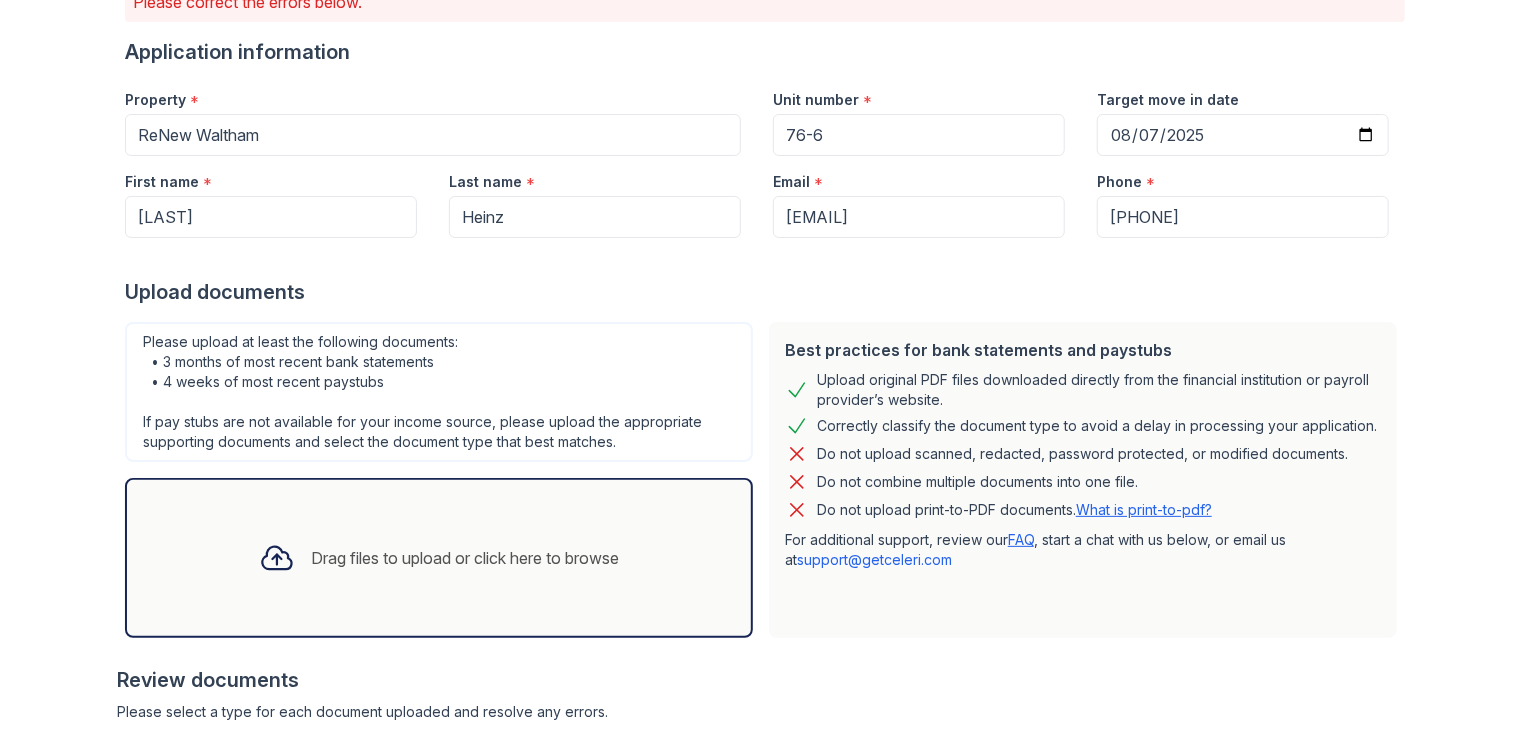 click on "Drag files to upload or click here to browse" at bounding box center [465, 558] 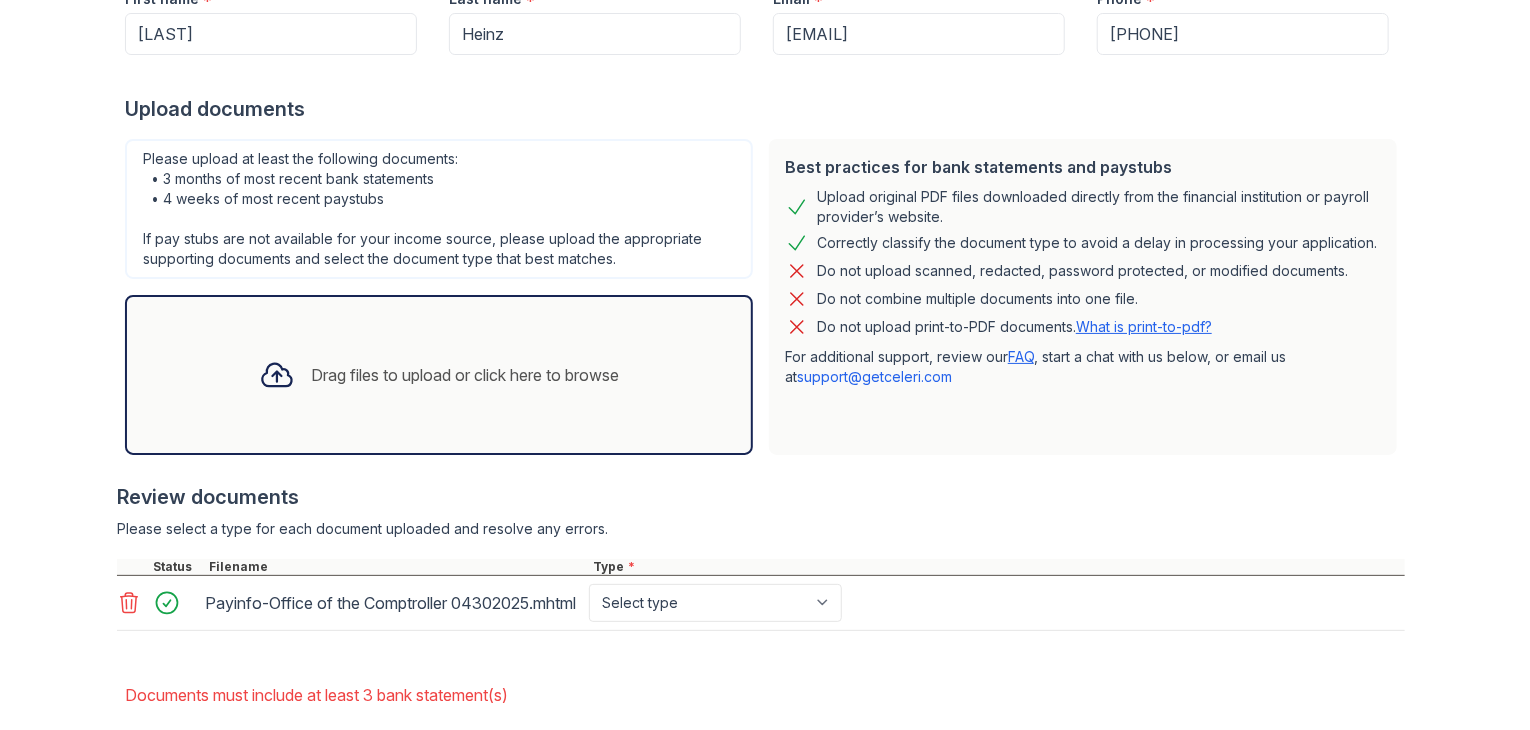 scroll, scrollTop: 380, scrollLeft: 0, axis: vertical 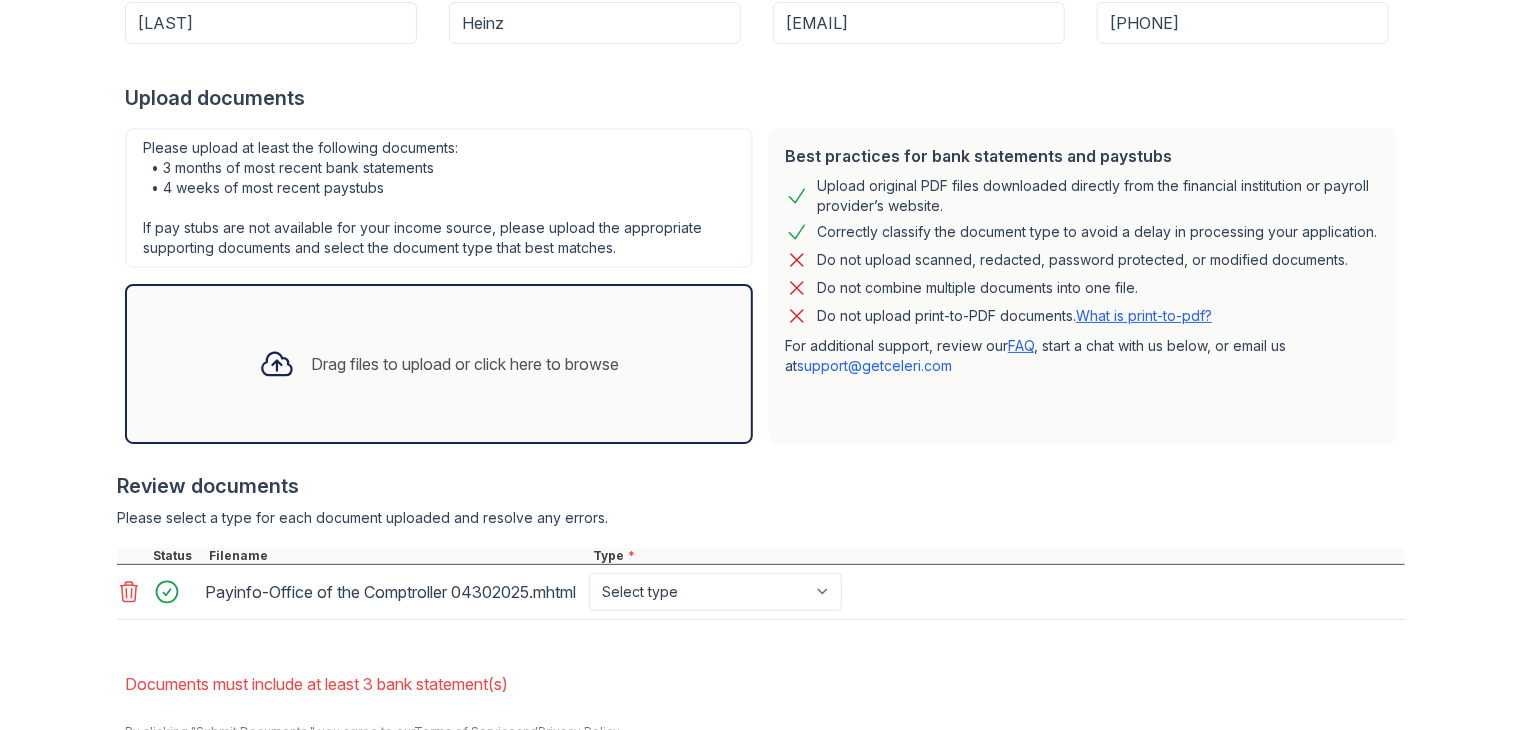 click on "Drag files to upload or click here to browse" at bounding box center (465, 364) 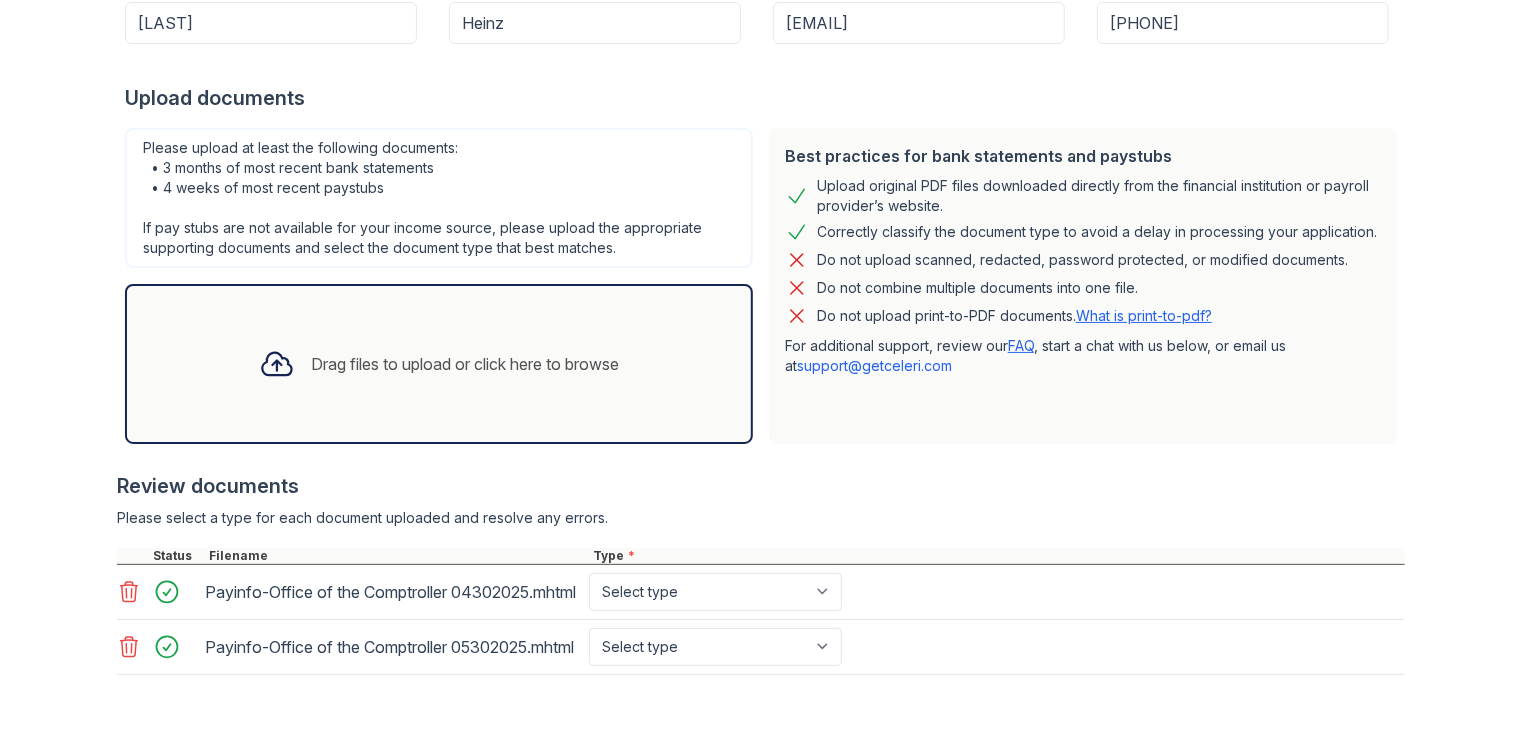 click on "Drag files to upload or click here to browse" at bounding box center (439, 364) 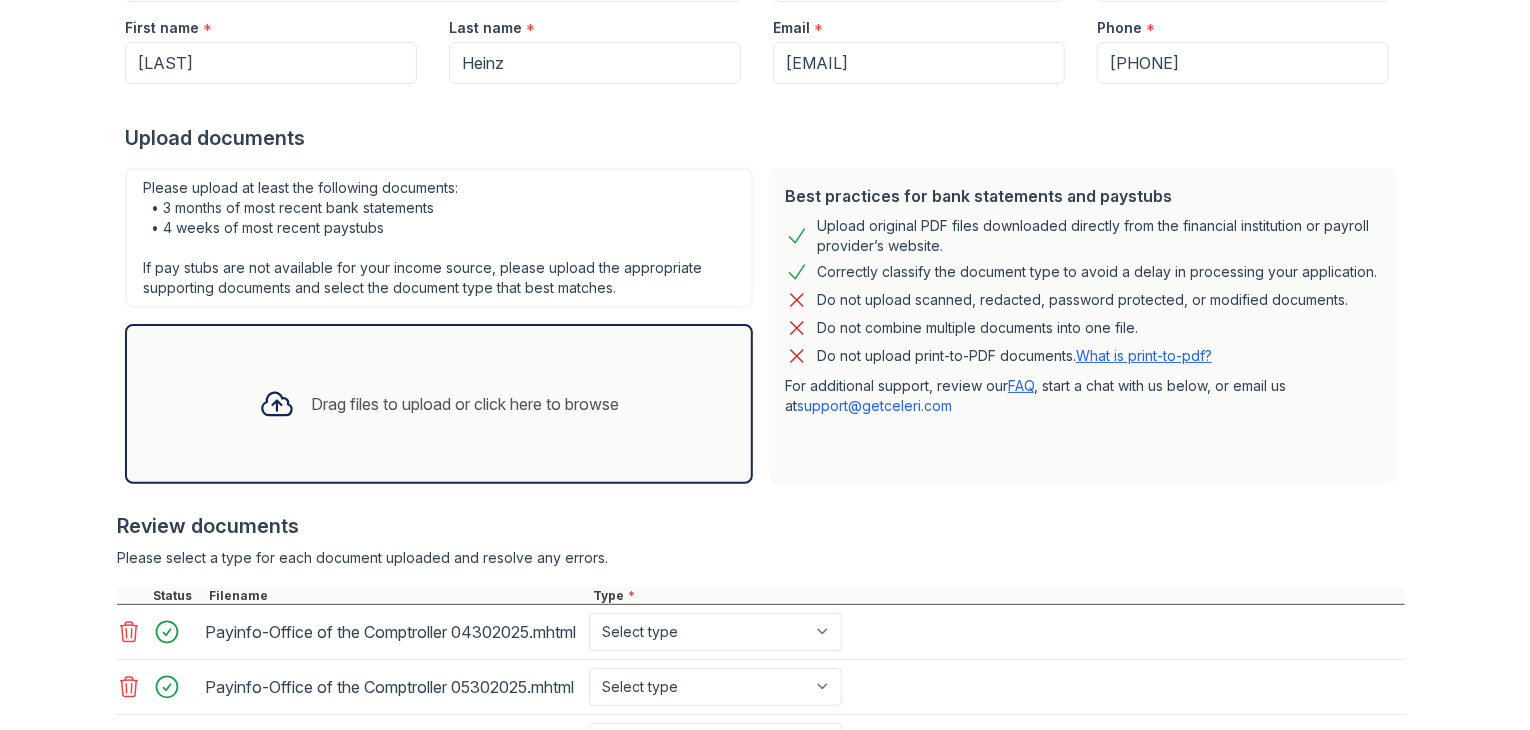 scroll, scrollTop: 339, scrollLeft: 0, axis: vertical 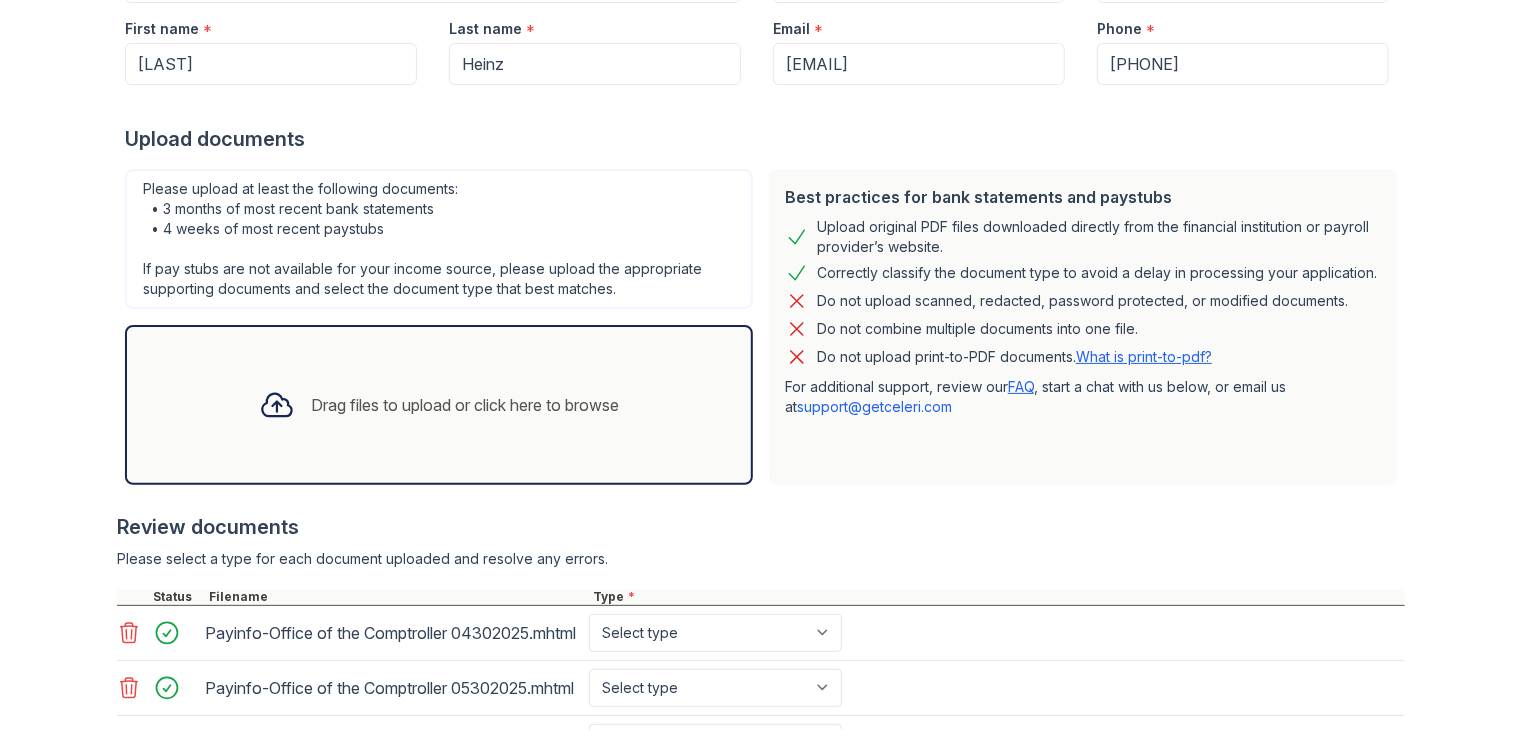click on "Drag files to upload or click here to browse" at bounding box center [465, 405] 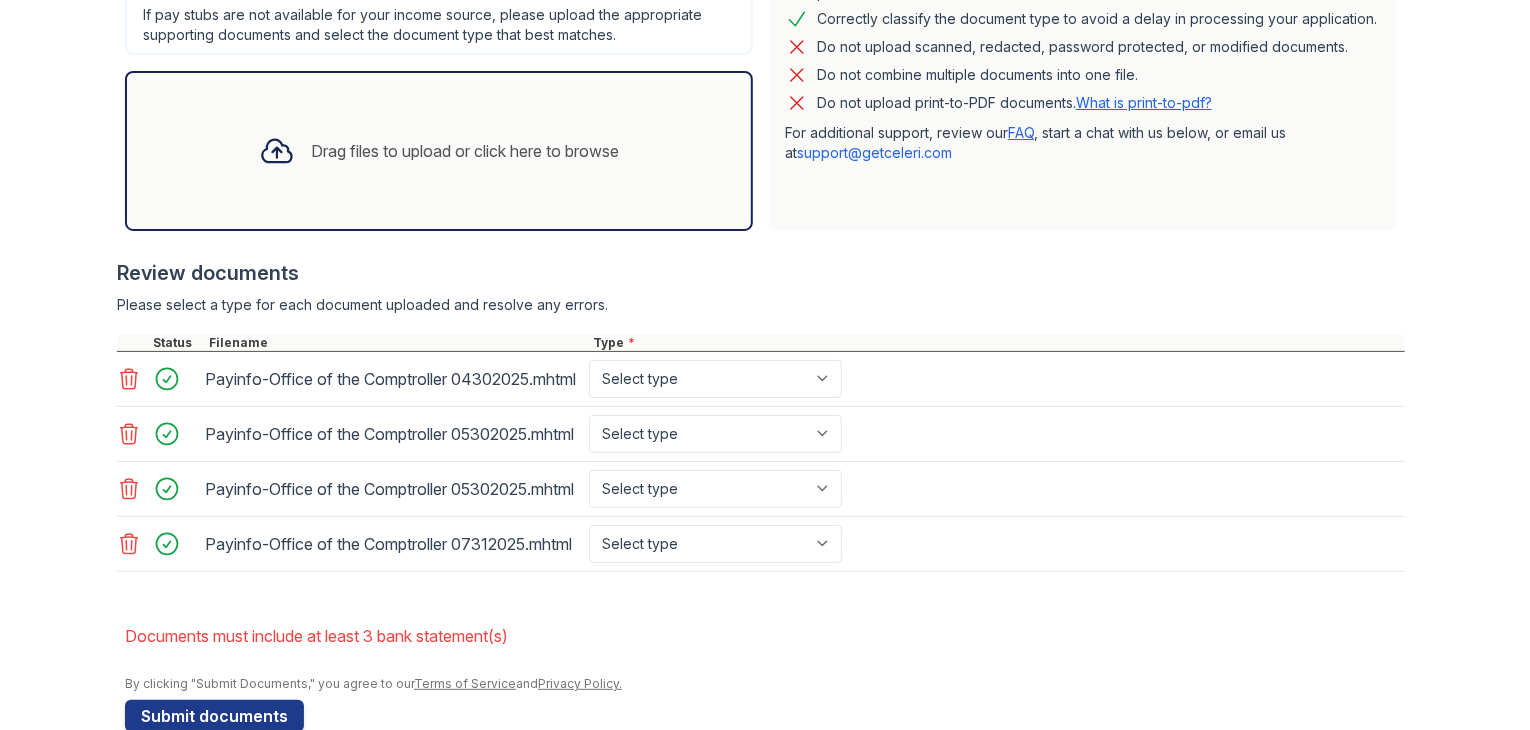 scroll, scrollTop: 590, scrollLeft: 0, axis: vertical 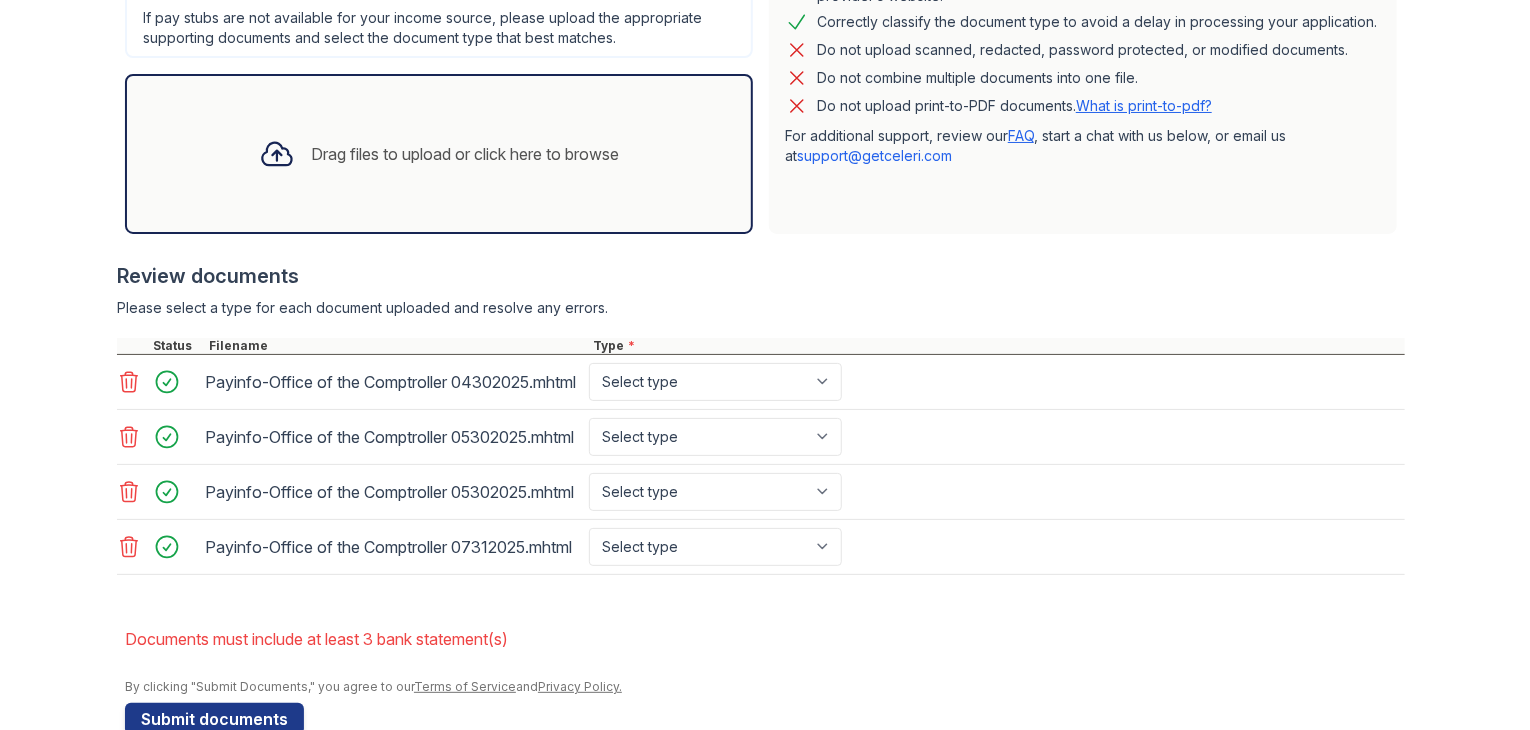 click 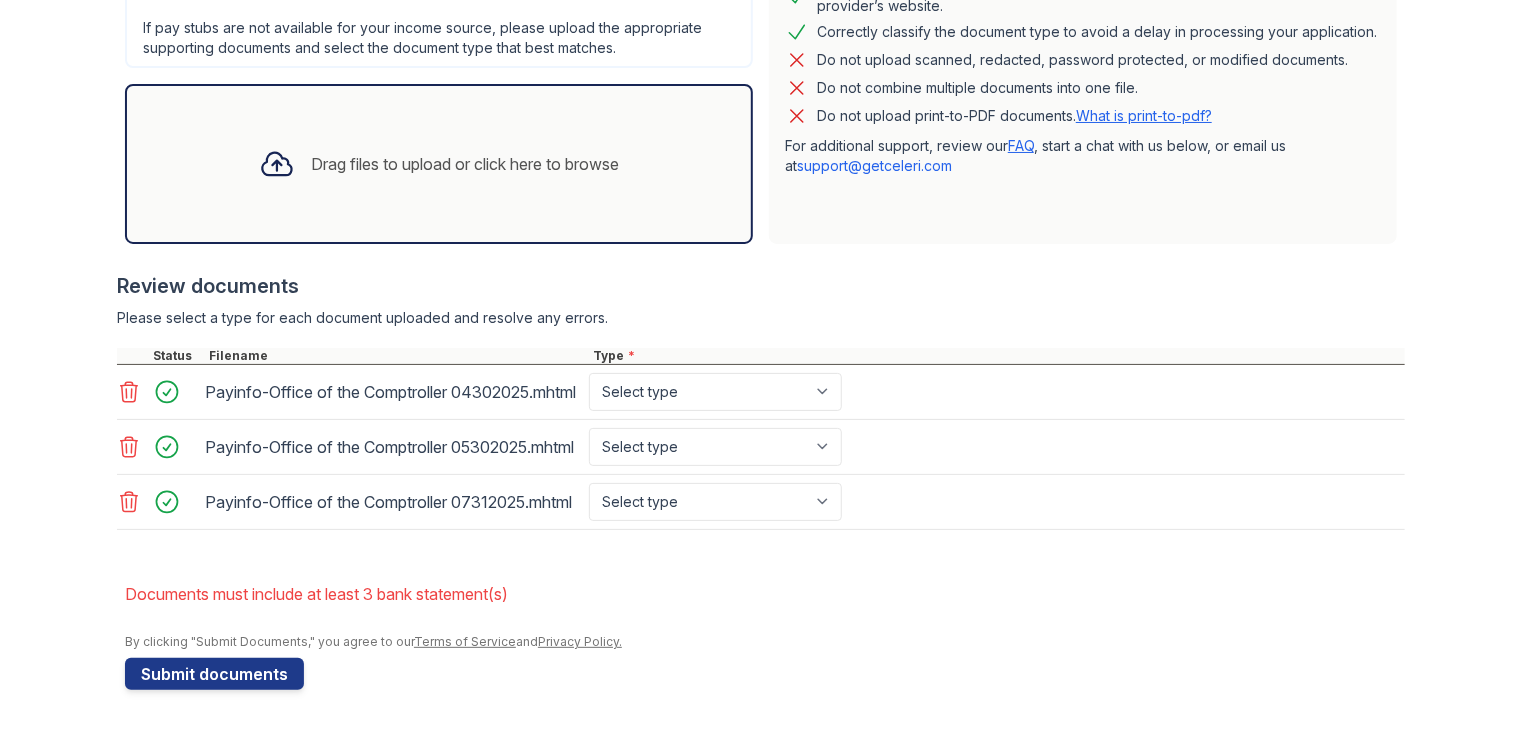 click on "Drag files to upload or click here to browse" at bounding box center [439, 164] 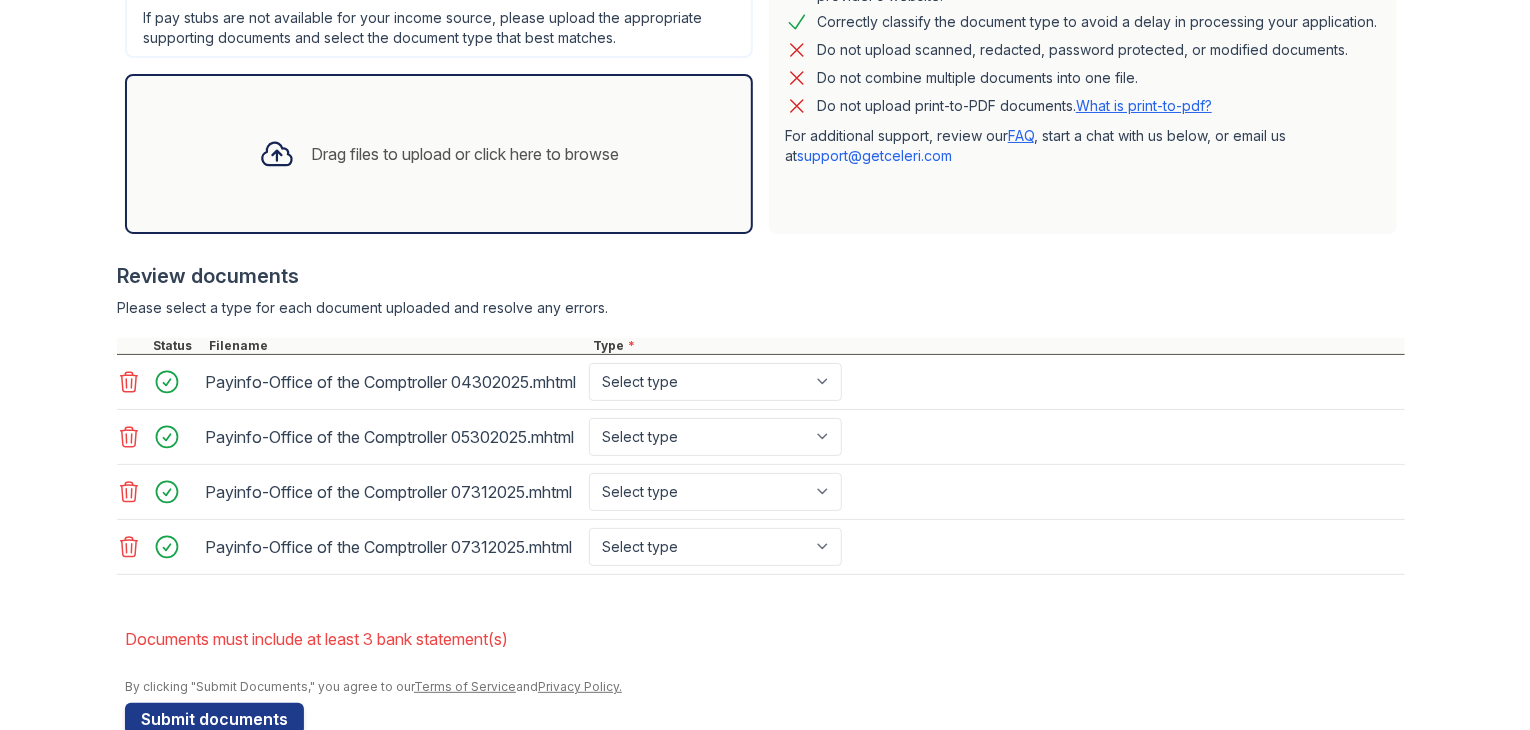 click 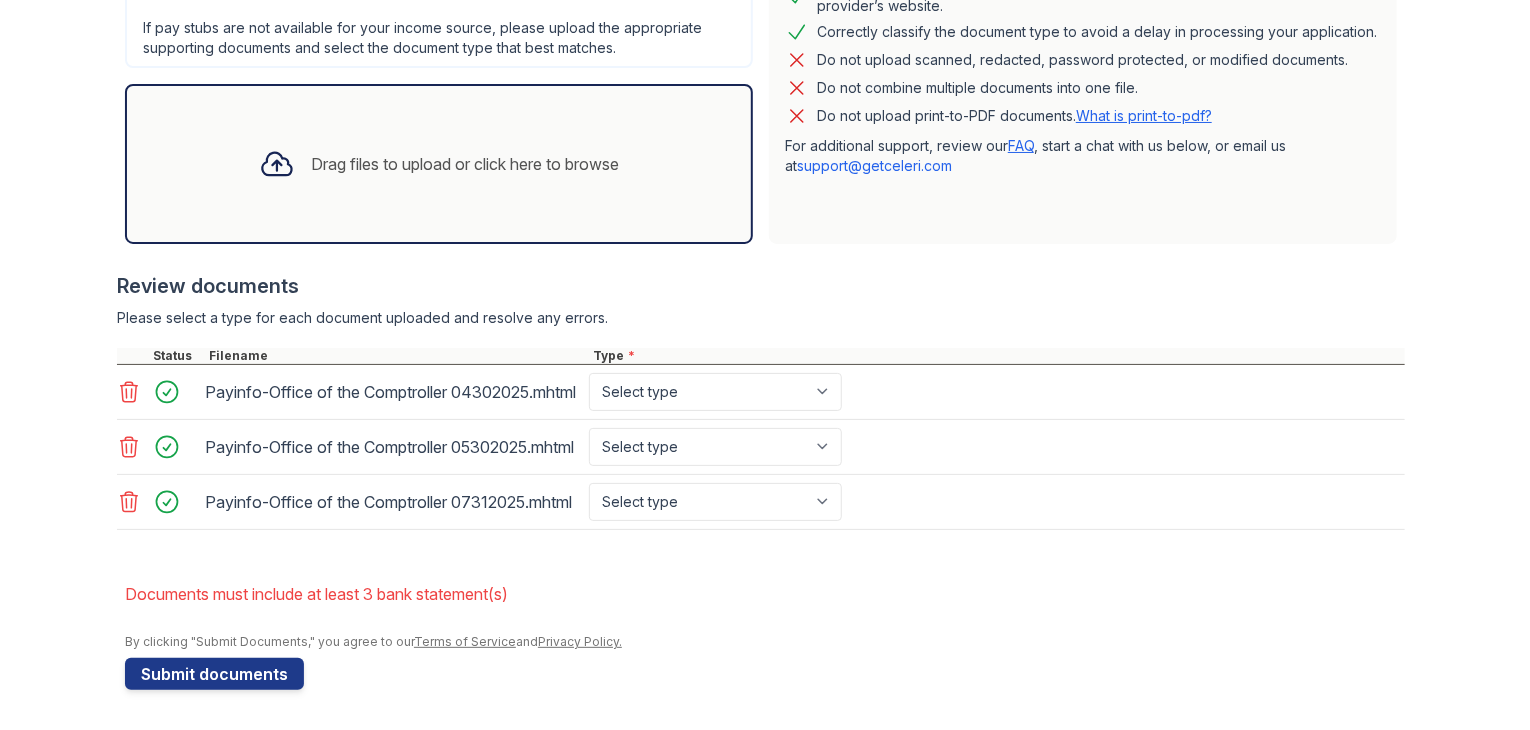 click on "Drag files to upload or click here to browse" at bounding box center (439, 164) 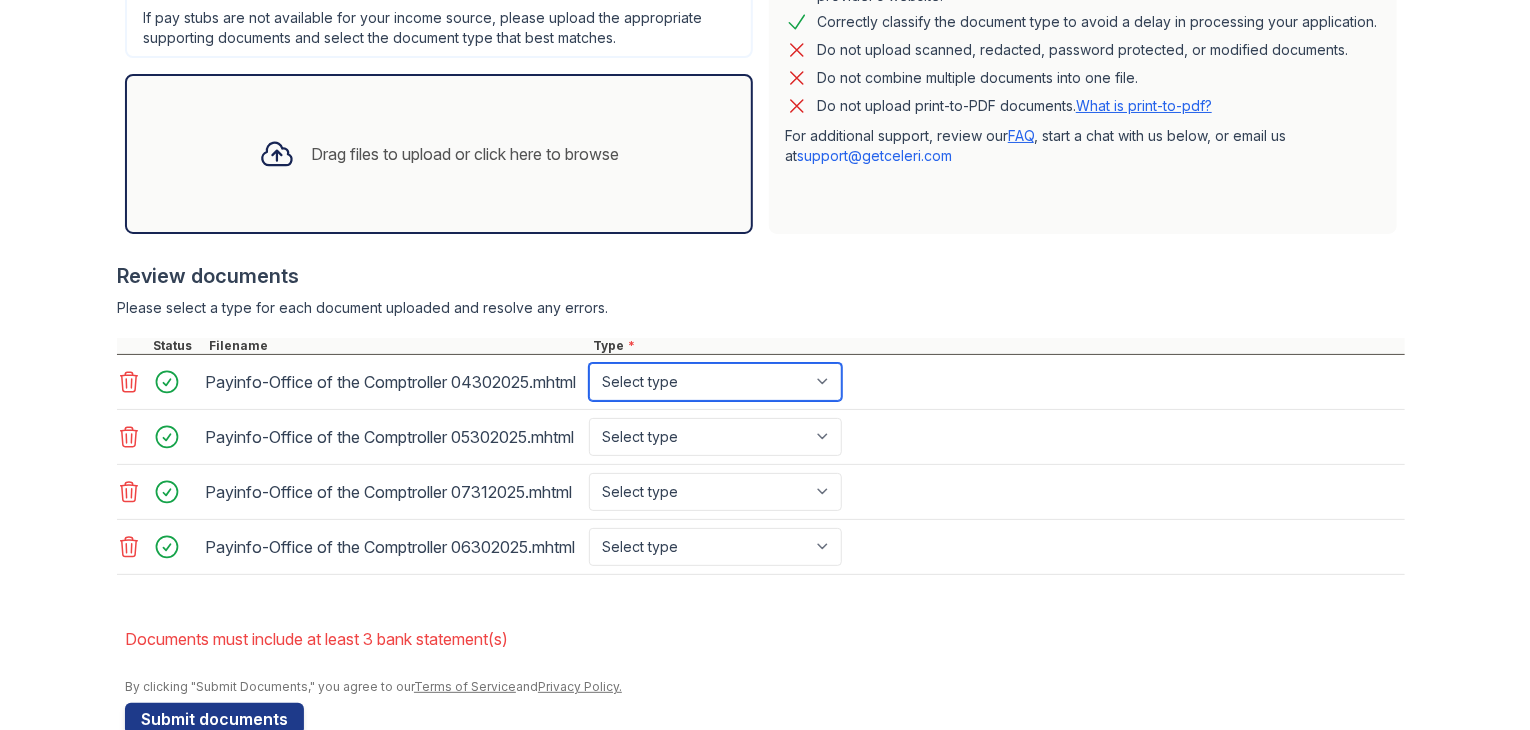 click on "Select type
Paystub
Bank Statement
Offer Letter
Tax Documents
Benefit Award Letter
Investment Account Statement
Other" at bounding box center (715, 382) 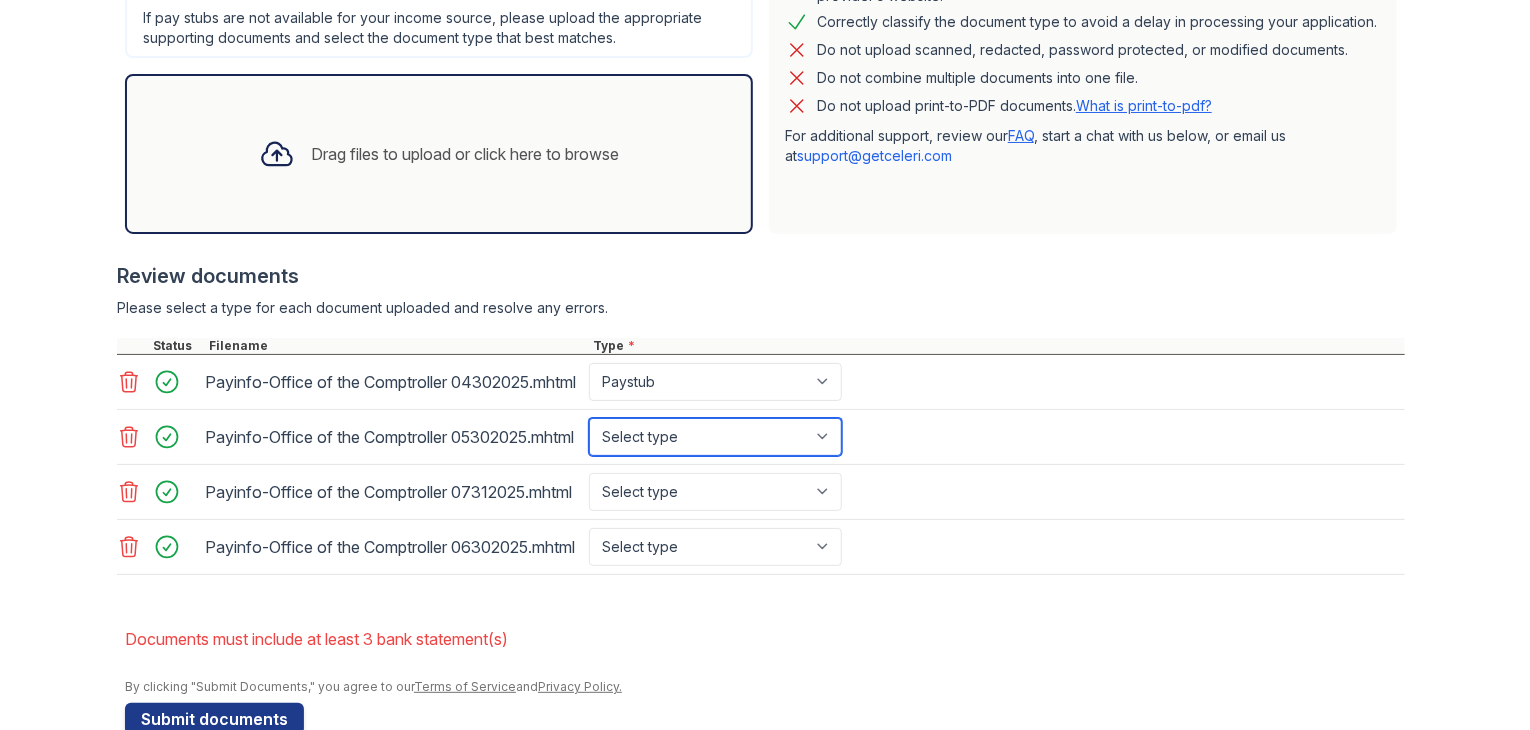 click on "Select type
Paystub
Bank Statement
Offer Letter
Tax Documents
Benefit Award Letter
Investment Account Statement
Other" at bounding box center [715, 437] 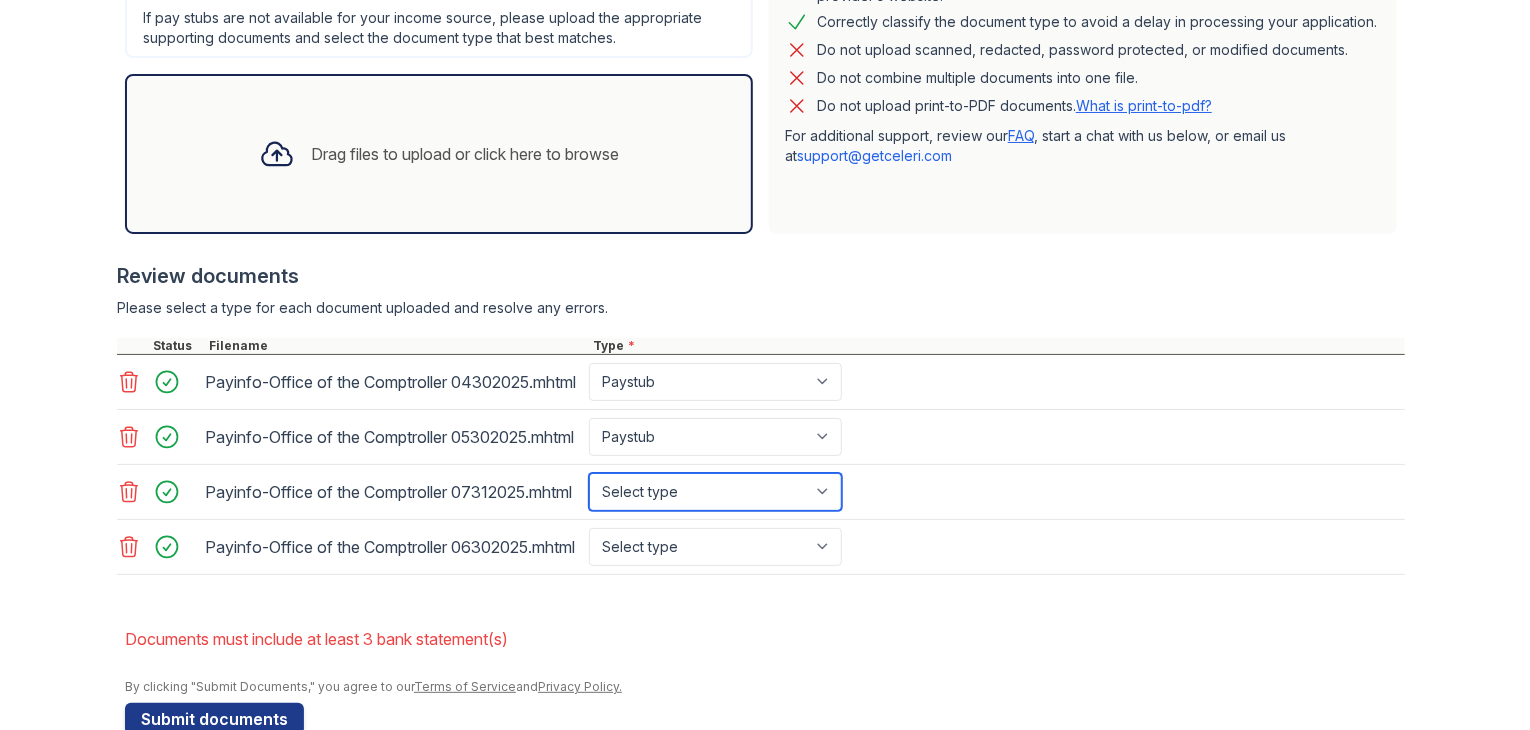 click on "Select type
Paystub
Bank Statement
Offer Letter
Tax Documents
Benefit Award Letter
Investment Account Statement
Other" at bounding box center (715, 492) 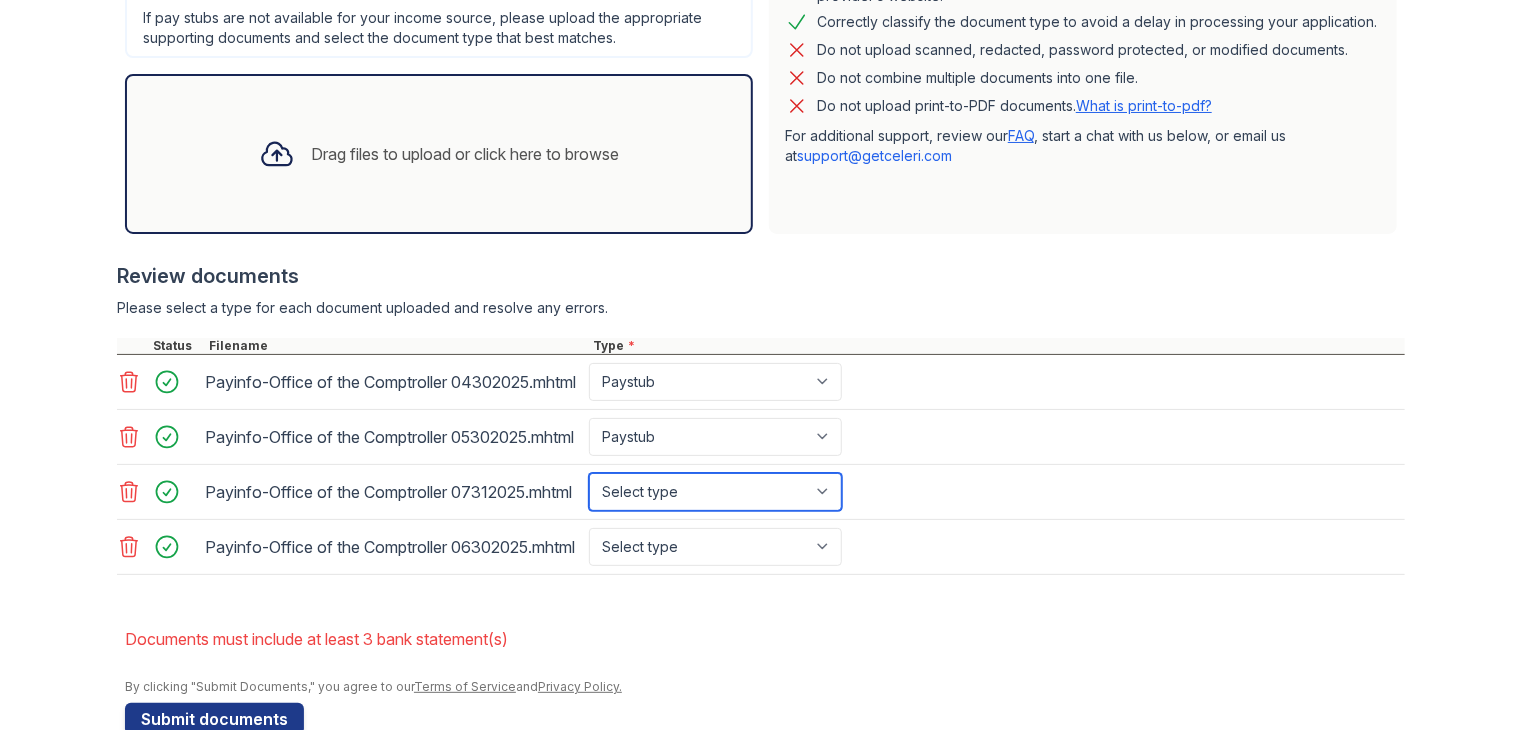 select on "paystub" 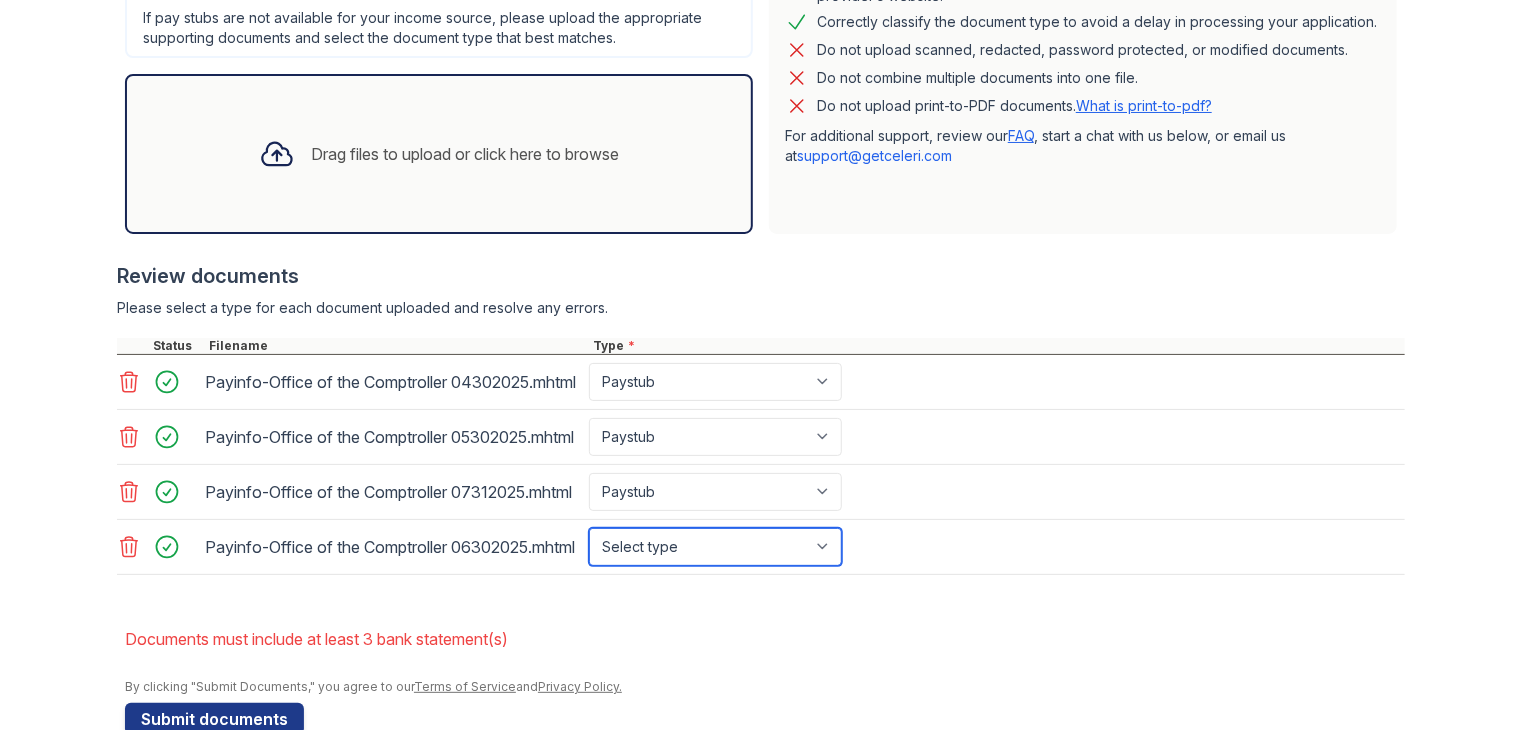 click on "Select type
Paystub
Bank Statement
Offer Letter
Tax Documents
Benefit Award Letter
Investment Account Statement
Other" at bounding box center (715, 547) 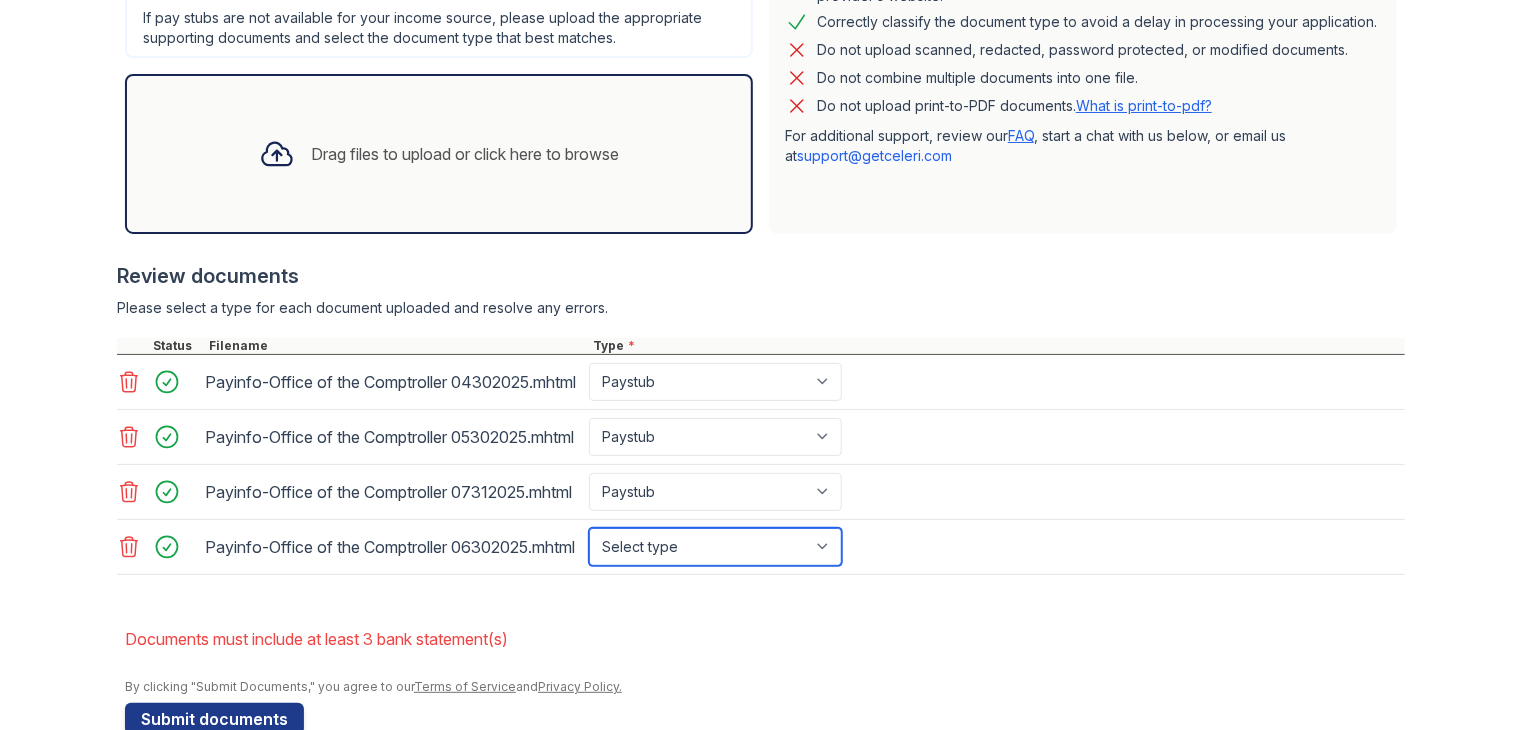 select on "paystub" 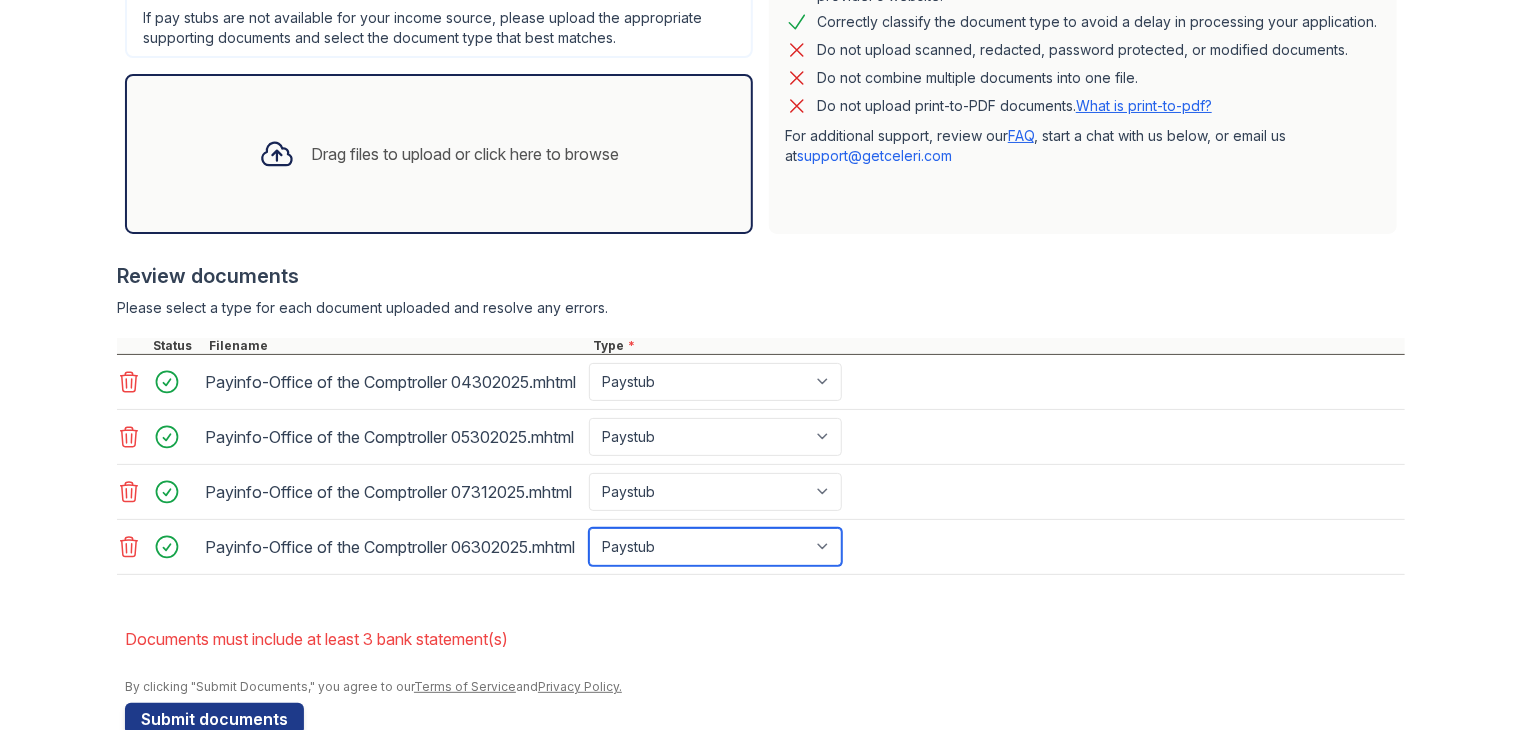scroll, scrollTop: 704, scrollLeft: 0, axis: vertical 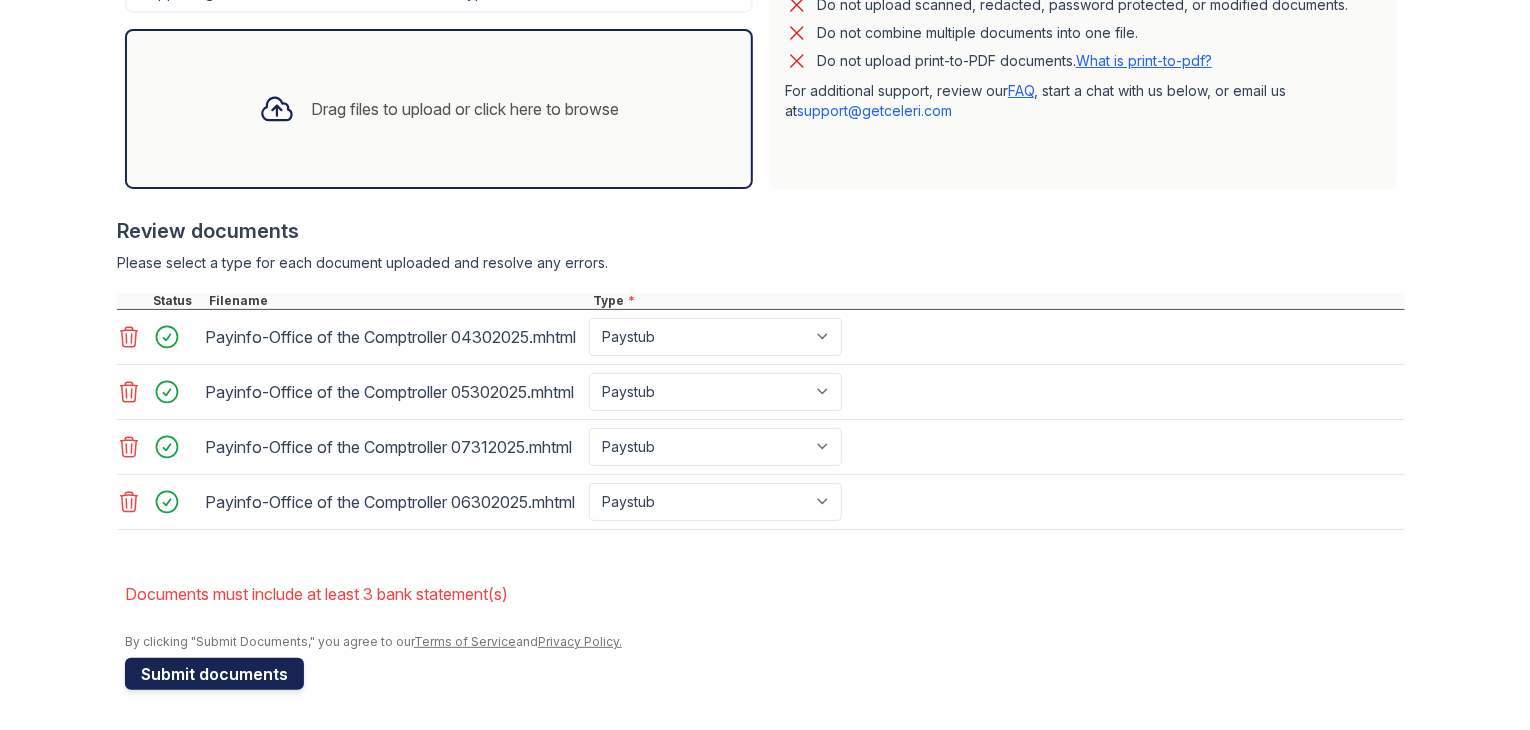 click on "Submit documents" at bounding box center (214, 674) 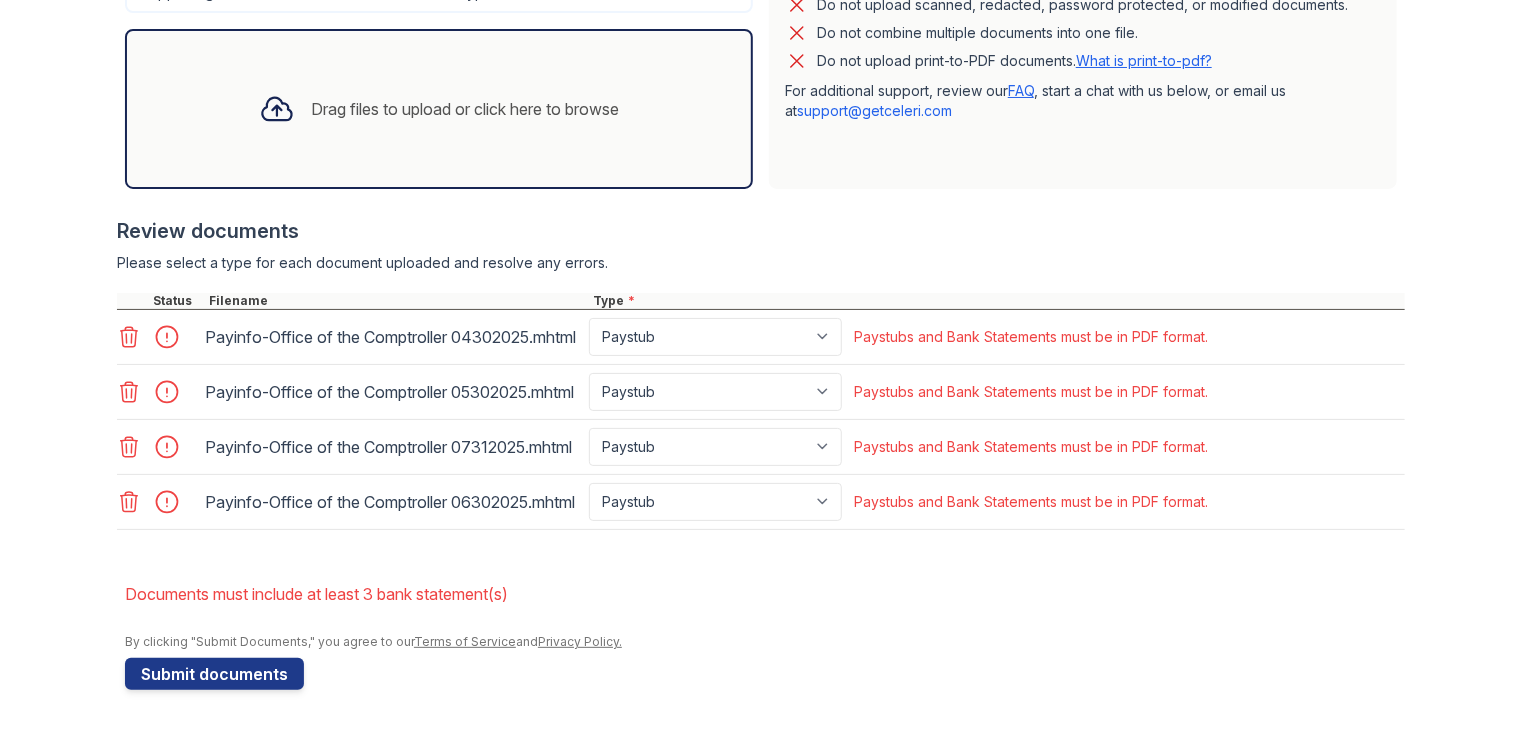 scroll, scrollTop: 704, scrollLeft: 0, axis: vertical 